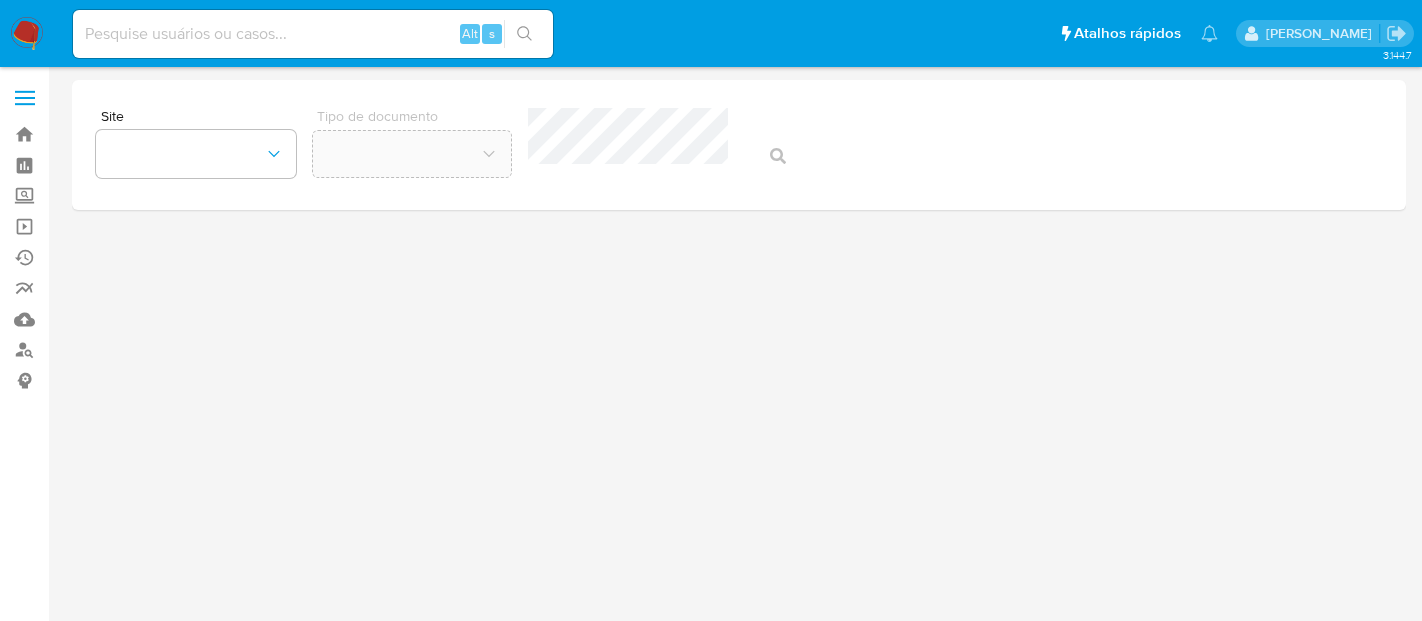 scroll, scrollTop: 0, scrollLeft: 0, axis: both 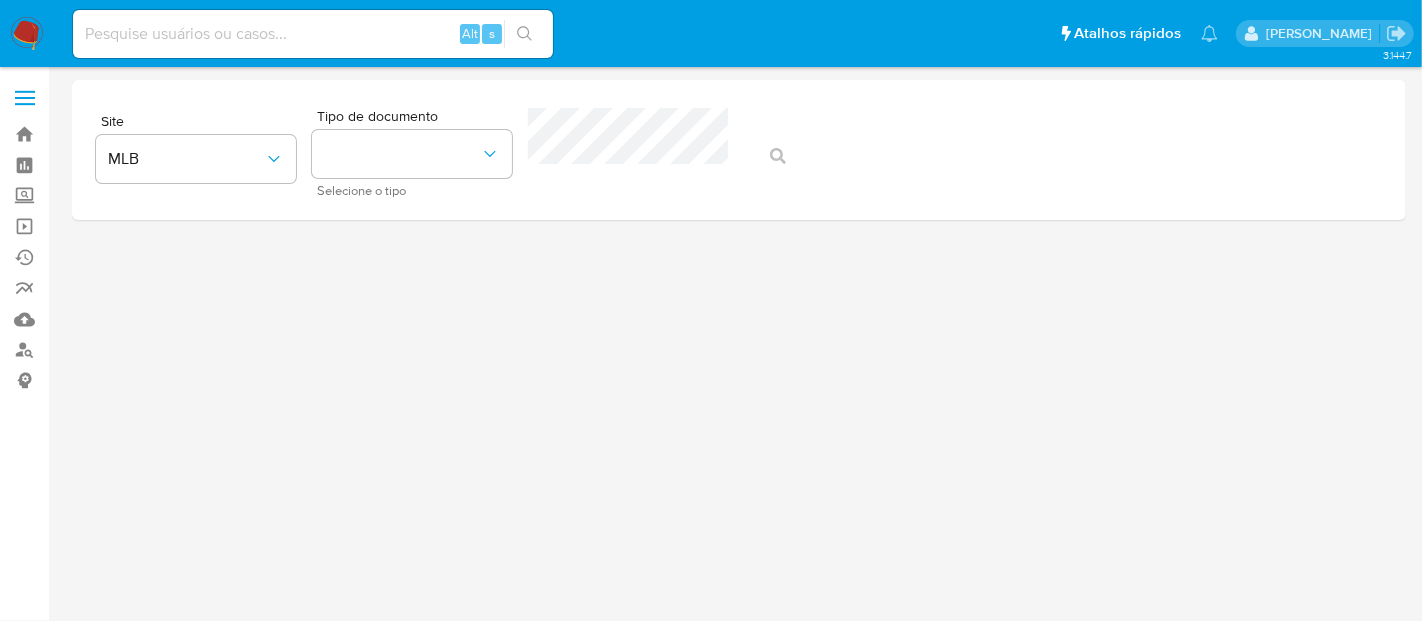click at bounding box center [27, 34] 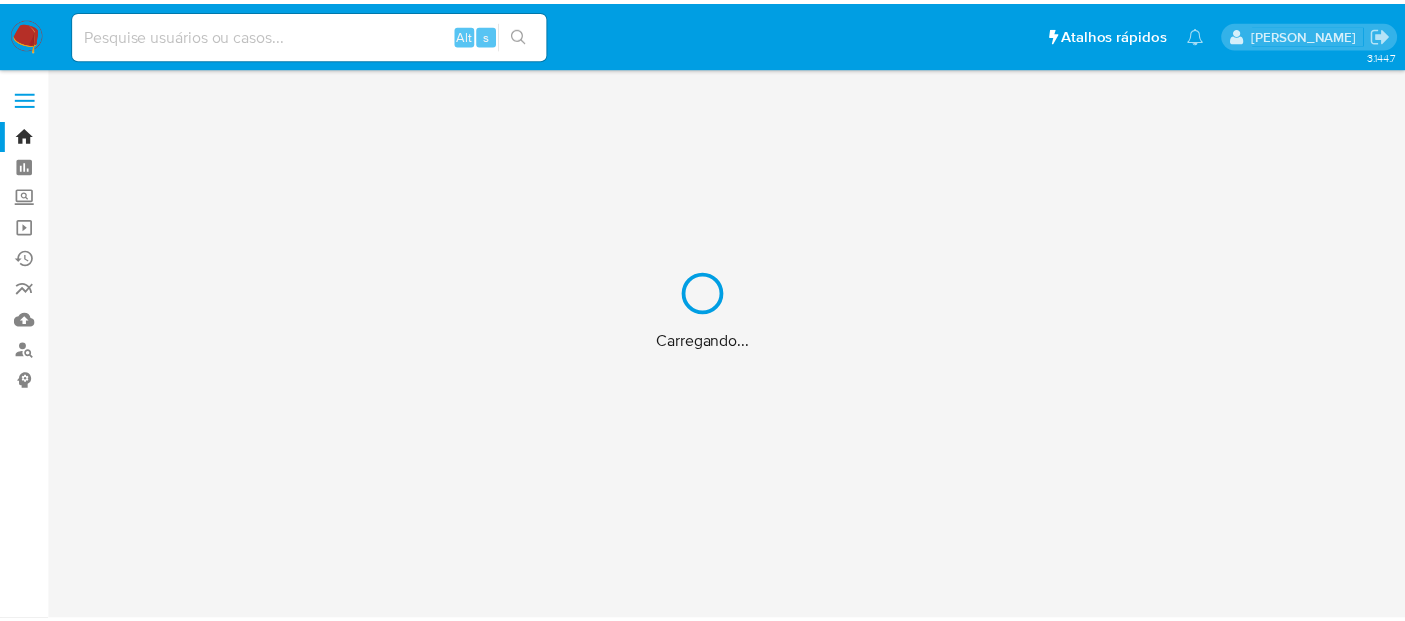 scroll, scrollTop: 0, scrollLeft: 0, axis: both 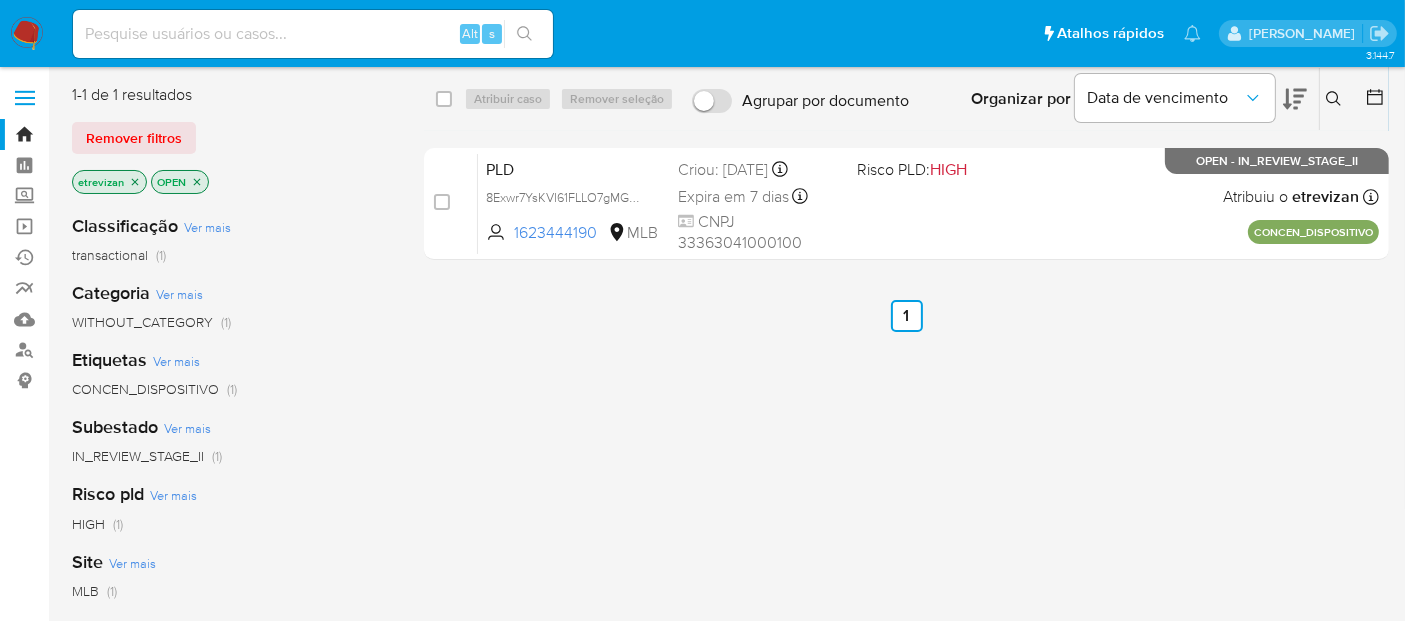 click at bounding box center (313, 34) 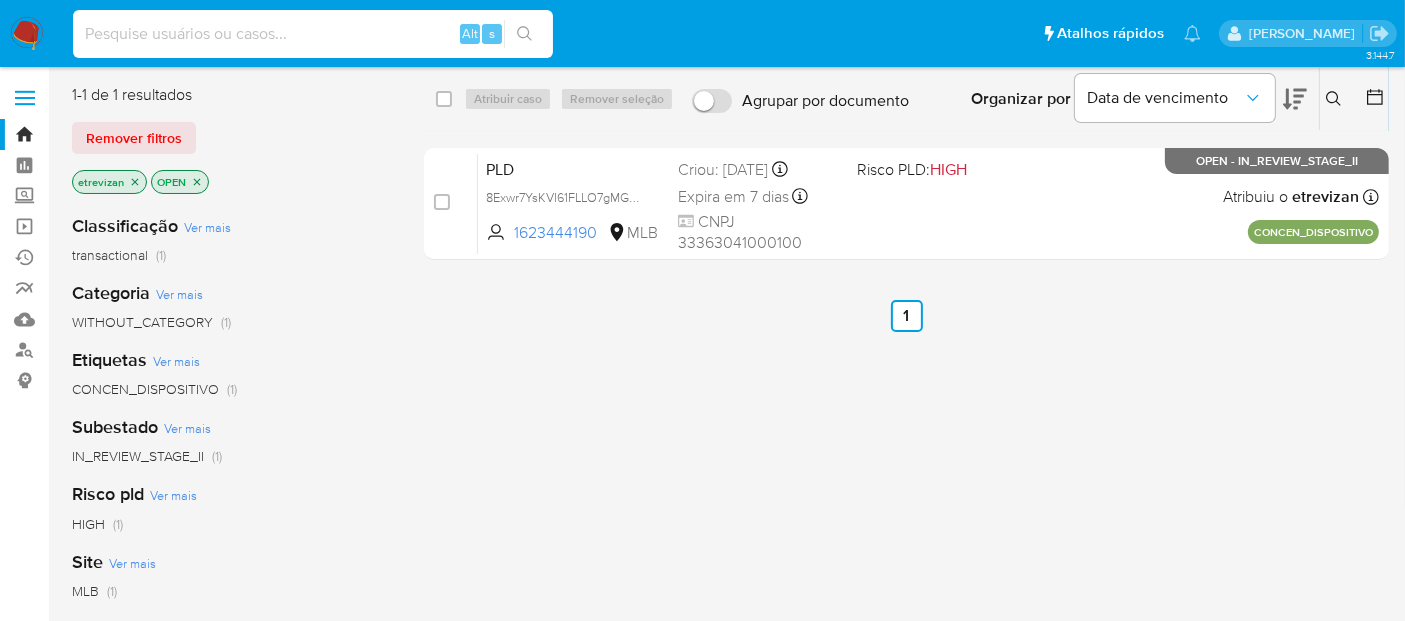 paste on "XlvQV6yREepDCTsGpxN6ZkzI" 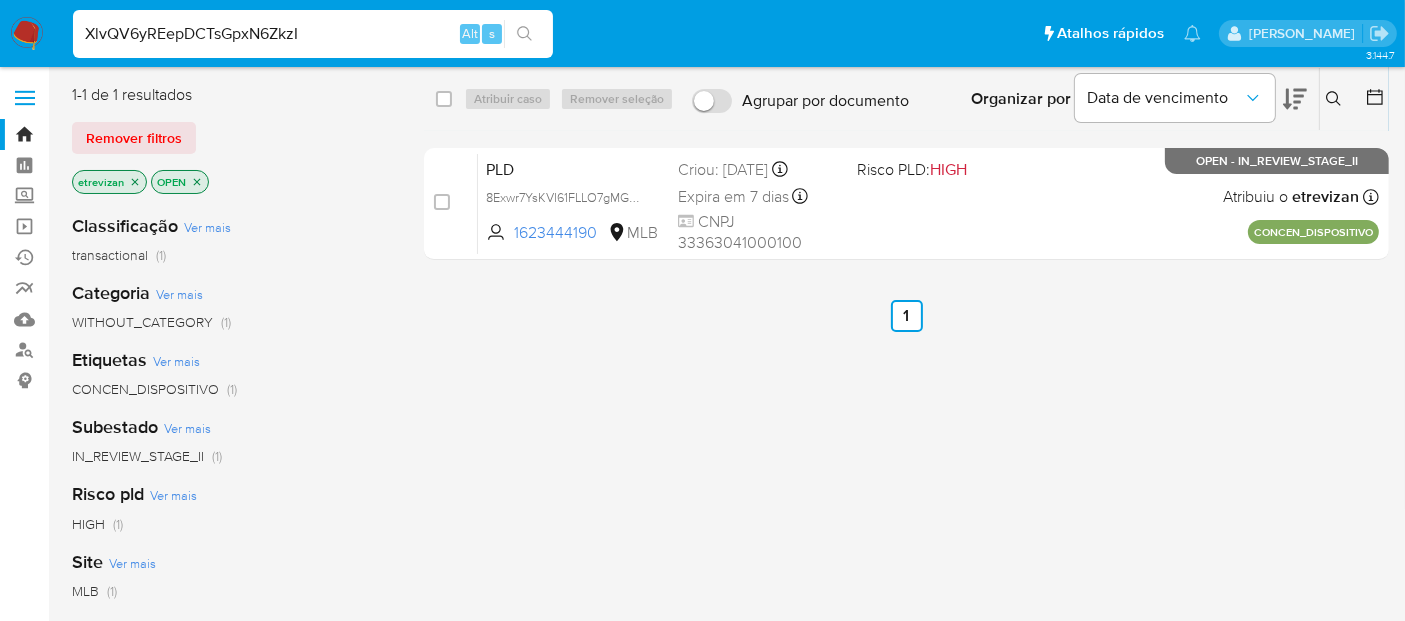 type on "XlvQV6yREepDCTsGpxN6ZkzI" 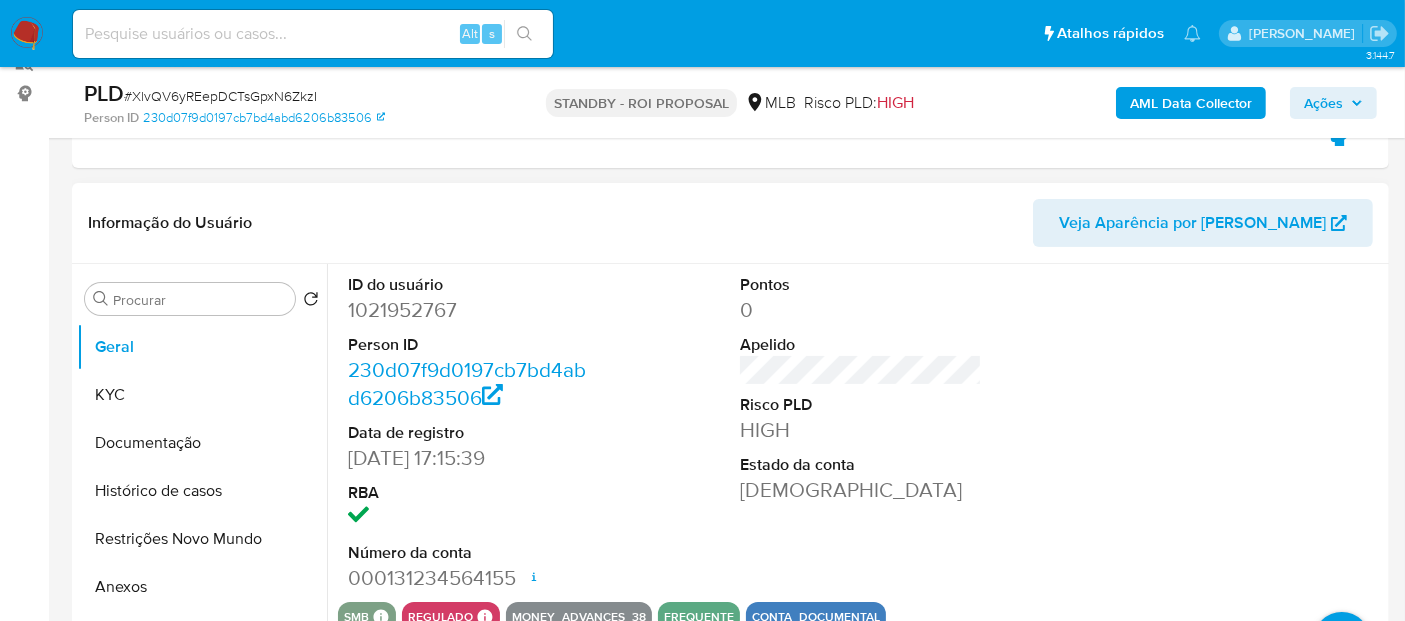 scroll, scrollTop: 333, scrollLeft: 0, axis: vertical 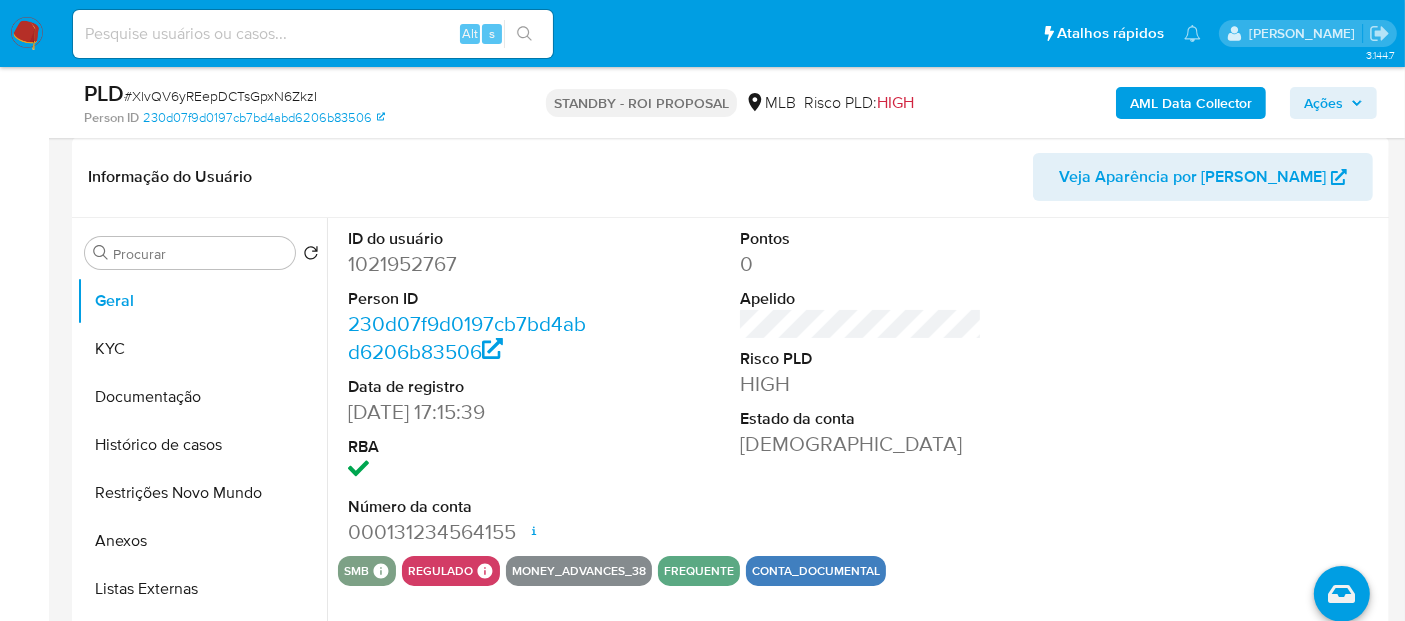 select on "10" 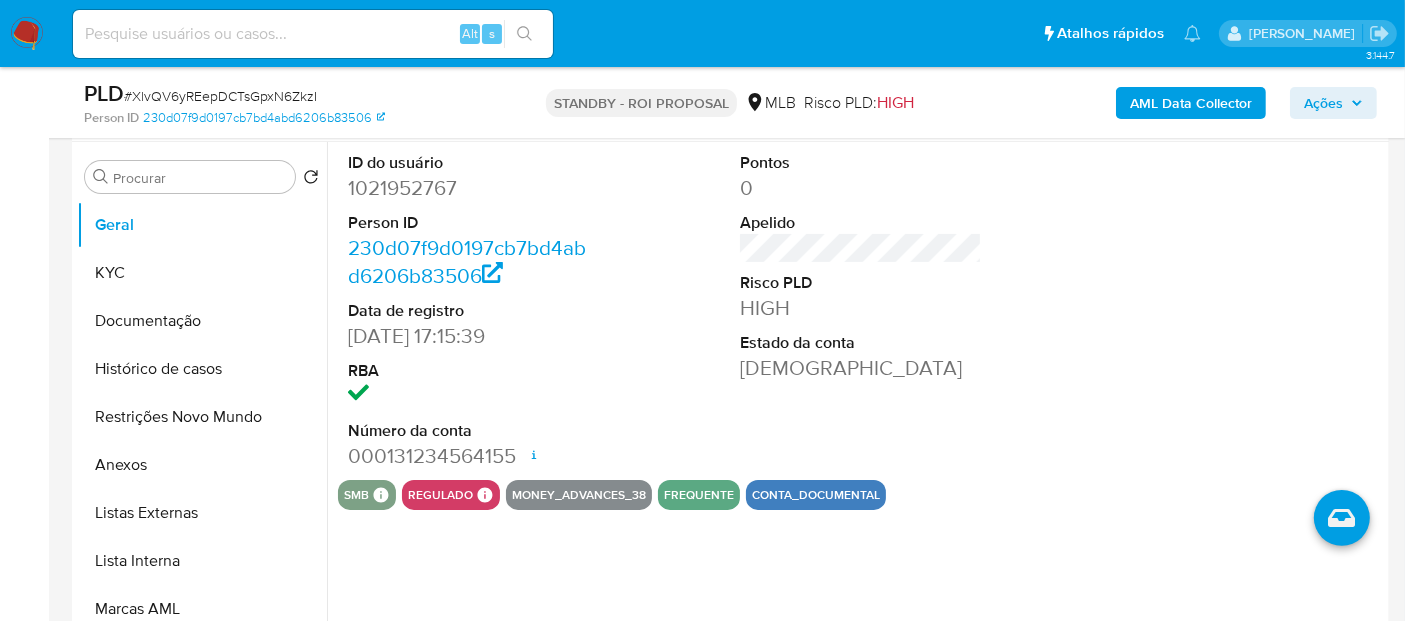 scroll, scrollTop: 444, scrollLeft: 0, axis: vertical 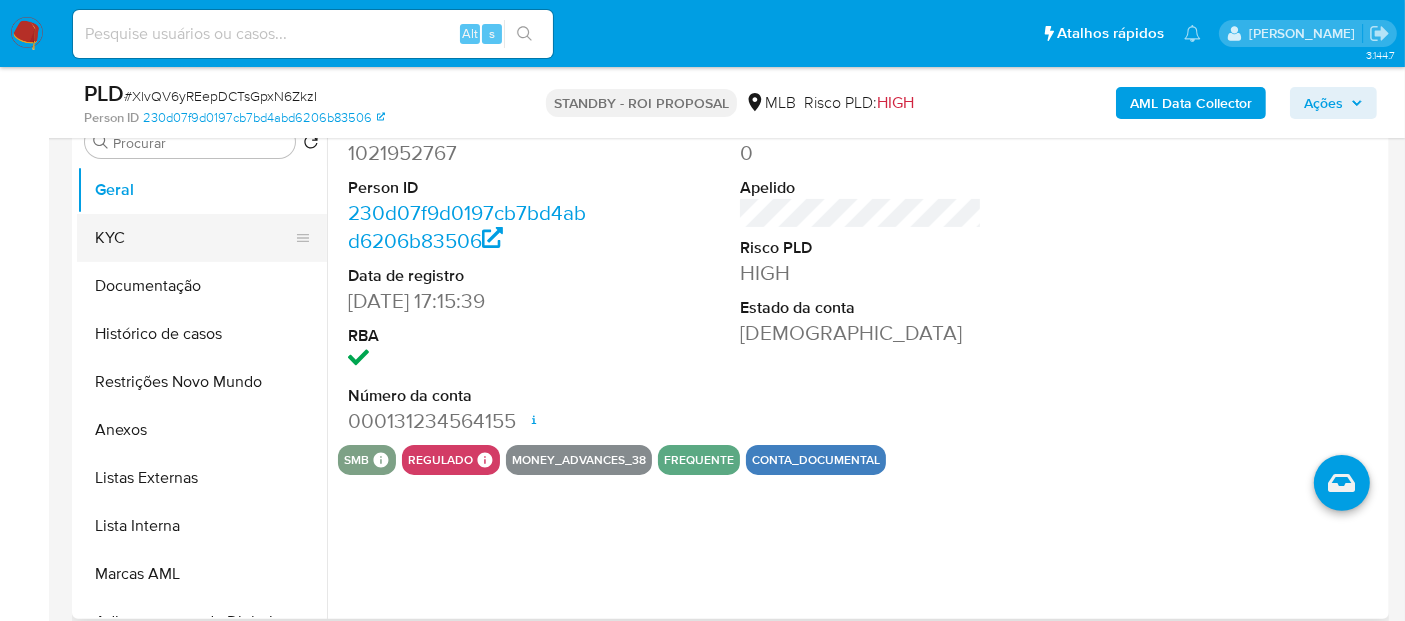 click on "KYC" at bounding box center (194, 238) 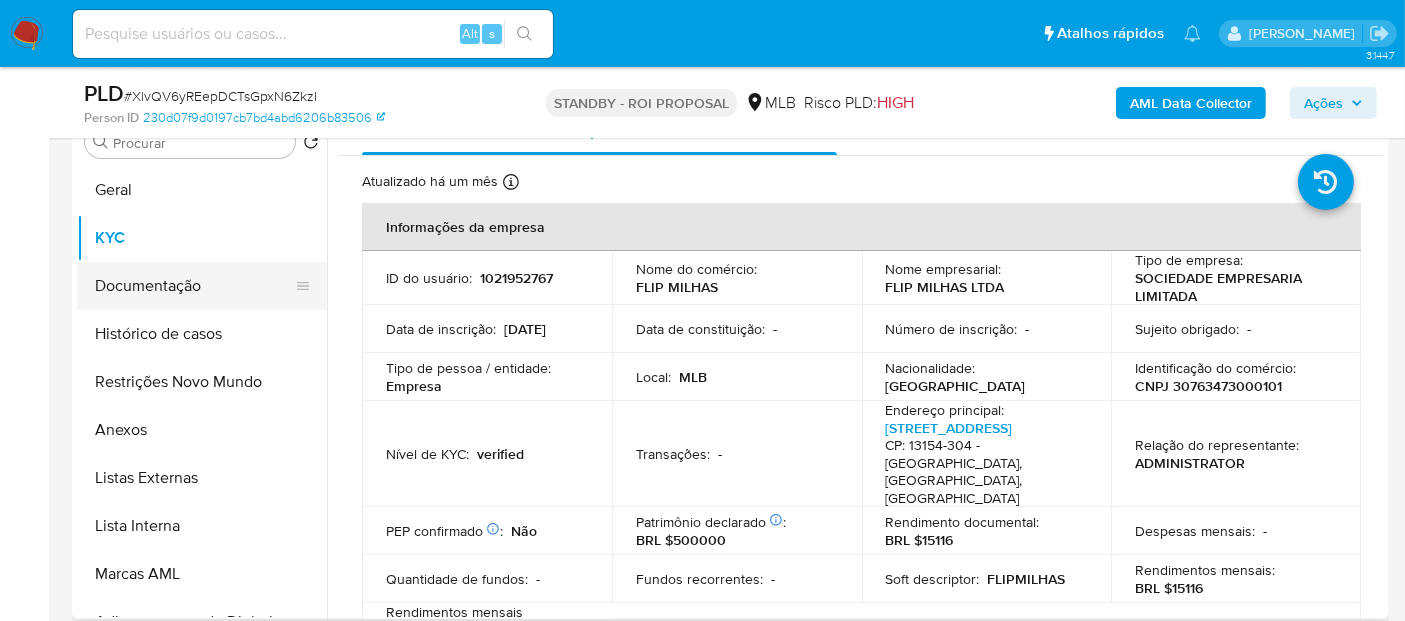 click on "Documentação" at bounding box center (194, 286) 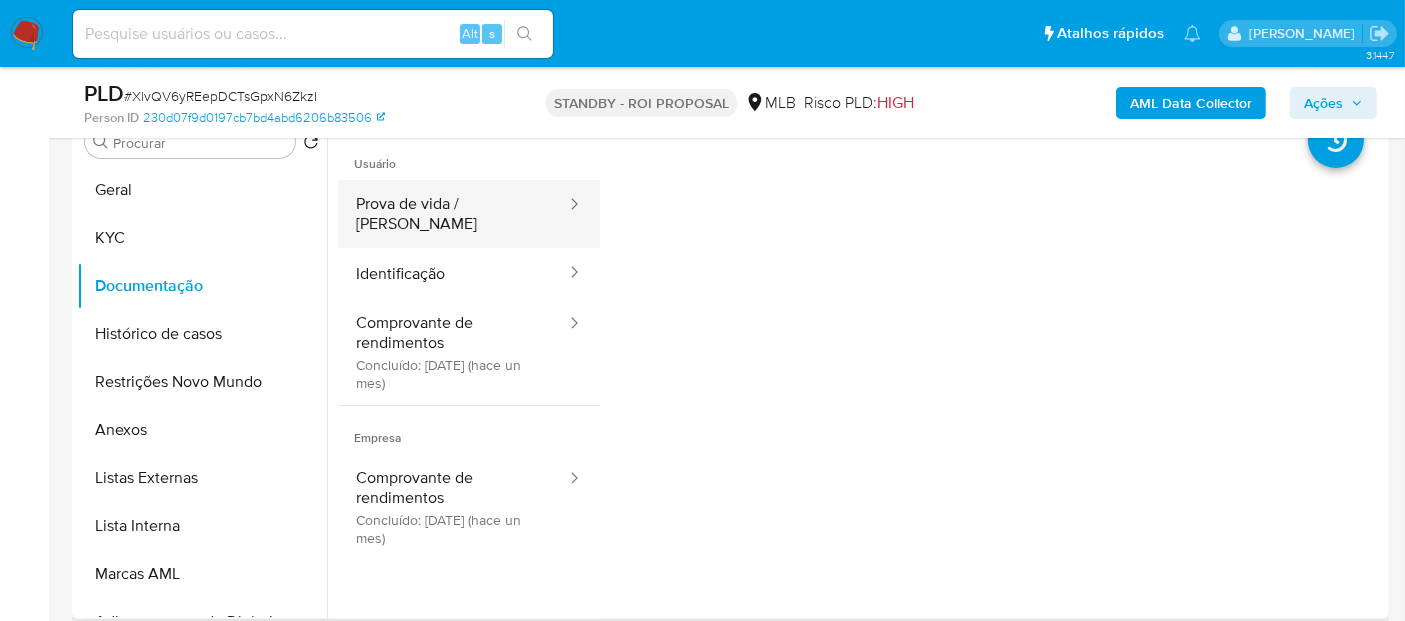click on "Prova de vida / Selfie" at bounding box center (453, 214) 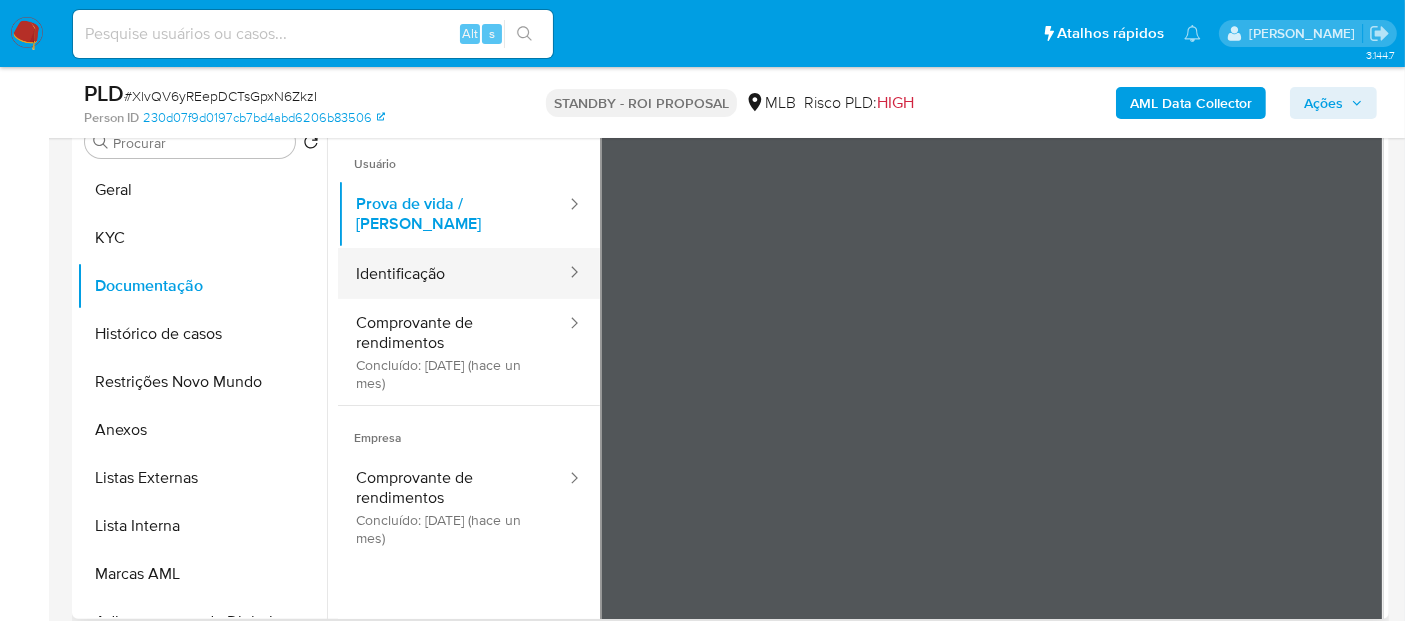 click on "Identificação" at bounding box center [453, 273] 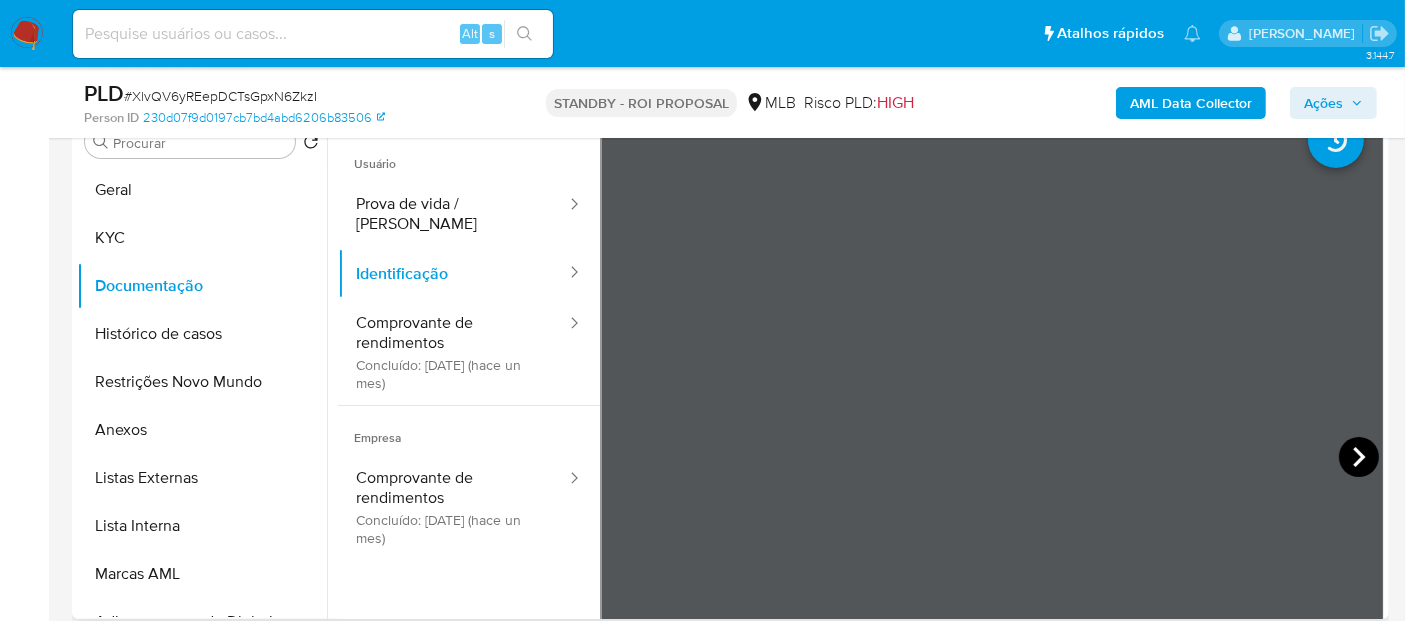 click 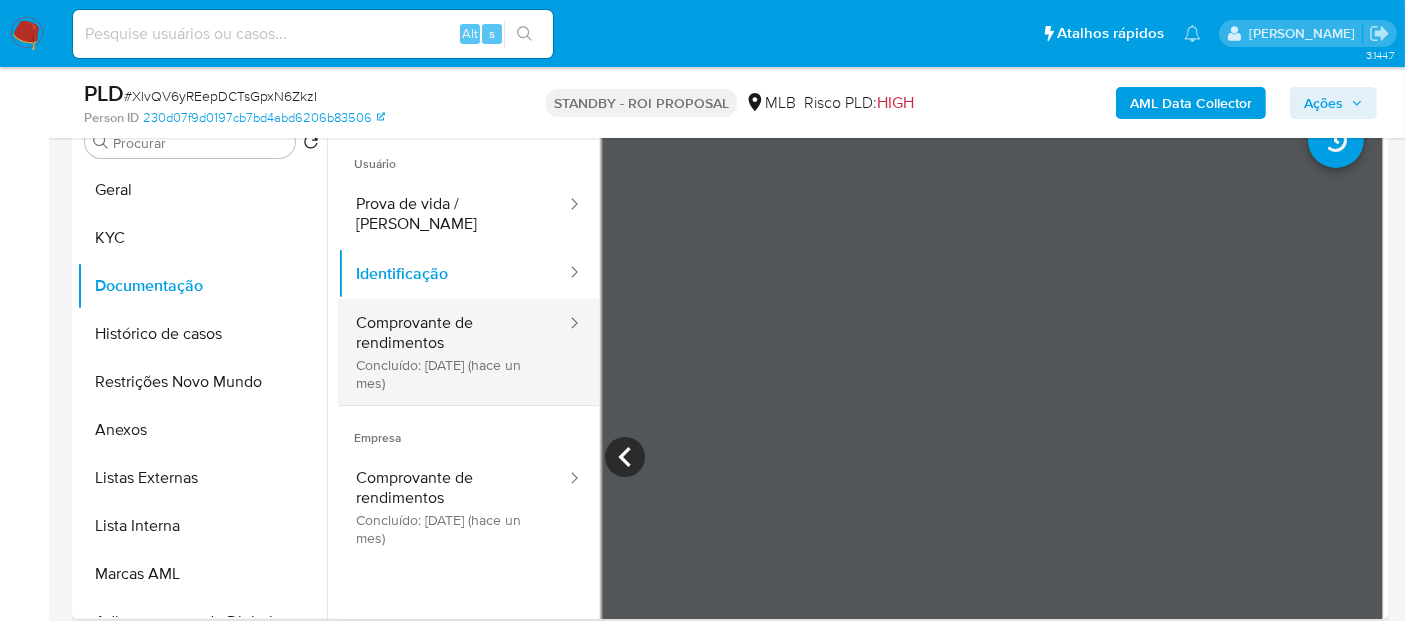 click on "Comprovante de rendimentos Concluído: 11/06/2025 (hace un mes)" at bounding box center (453, 352) 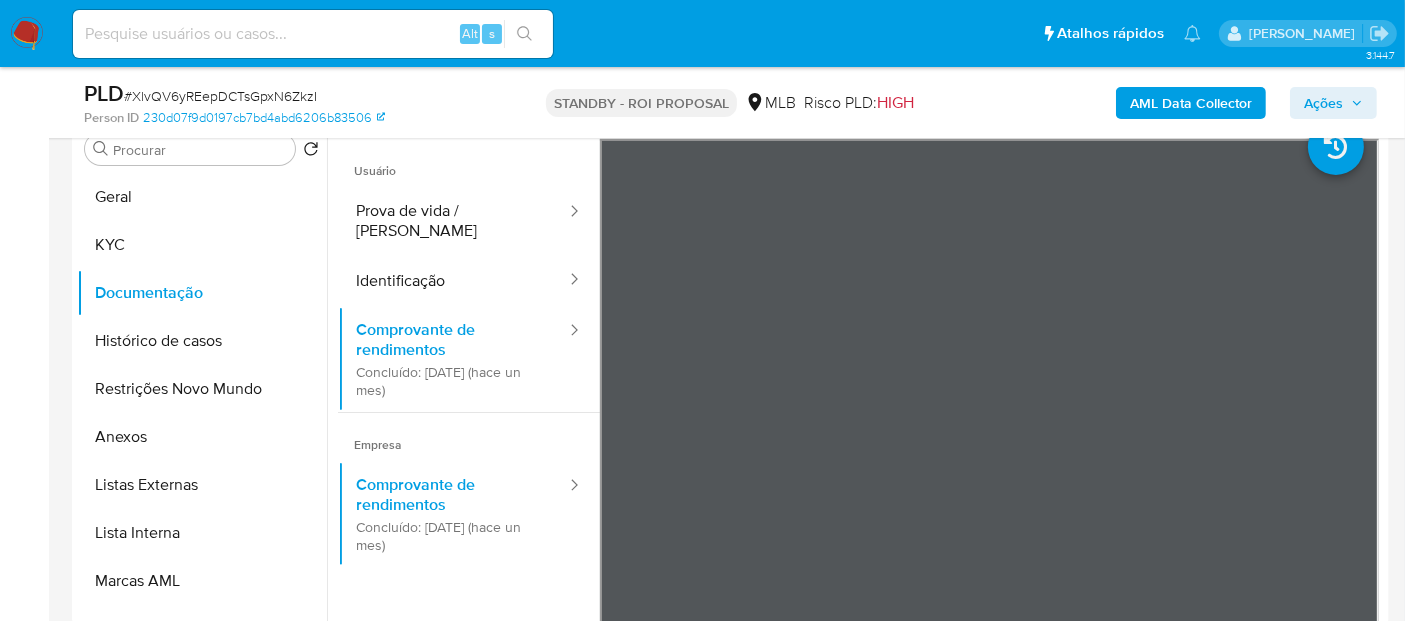 scroll, scrollTop: 444, scrollLeft: 0, axis: vertical 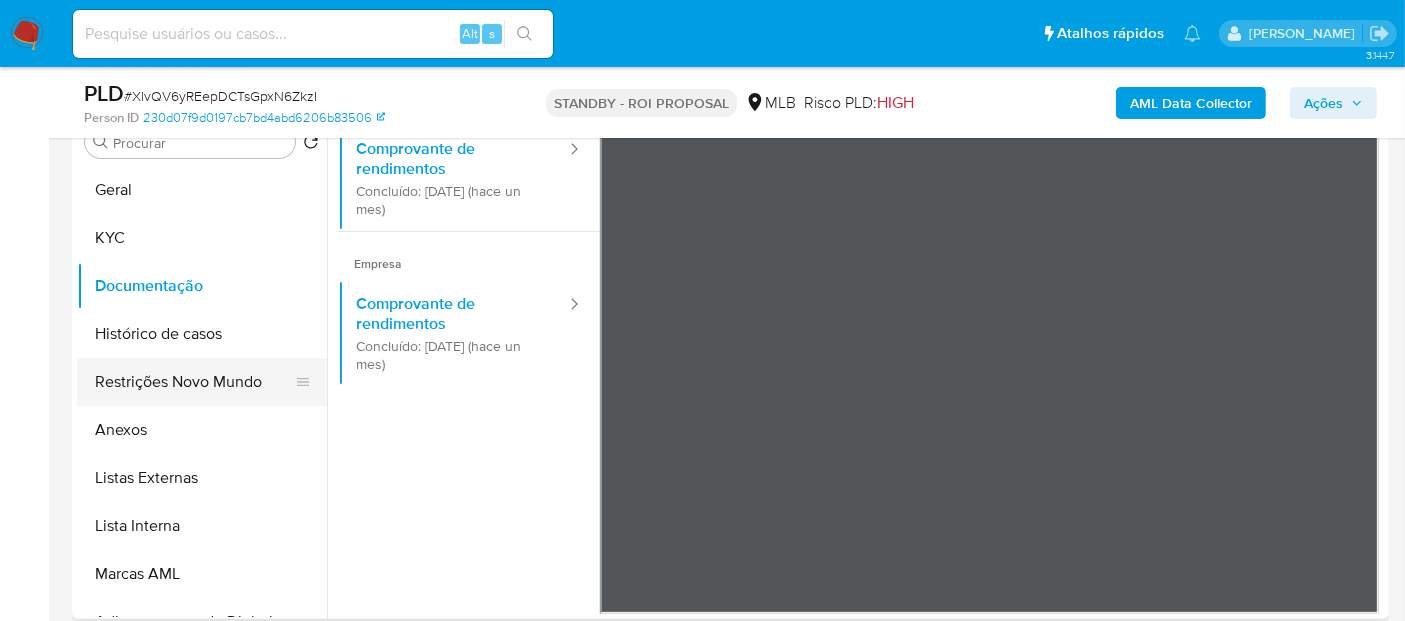 click on "Restrições Novo Mundo" at bounding box center (194, 382) 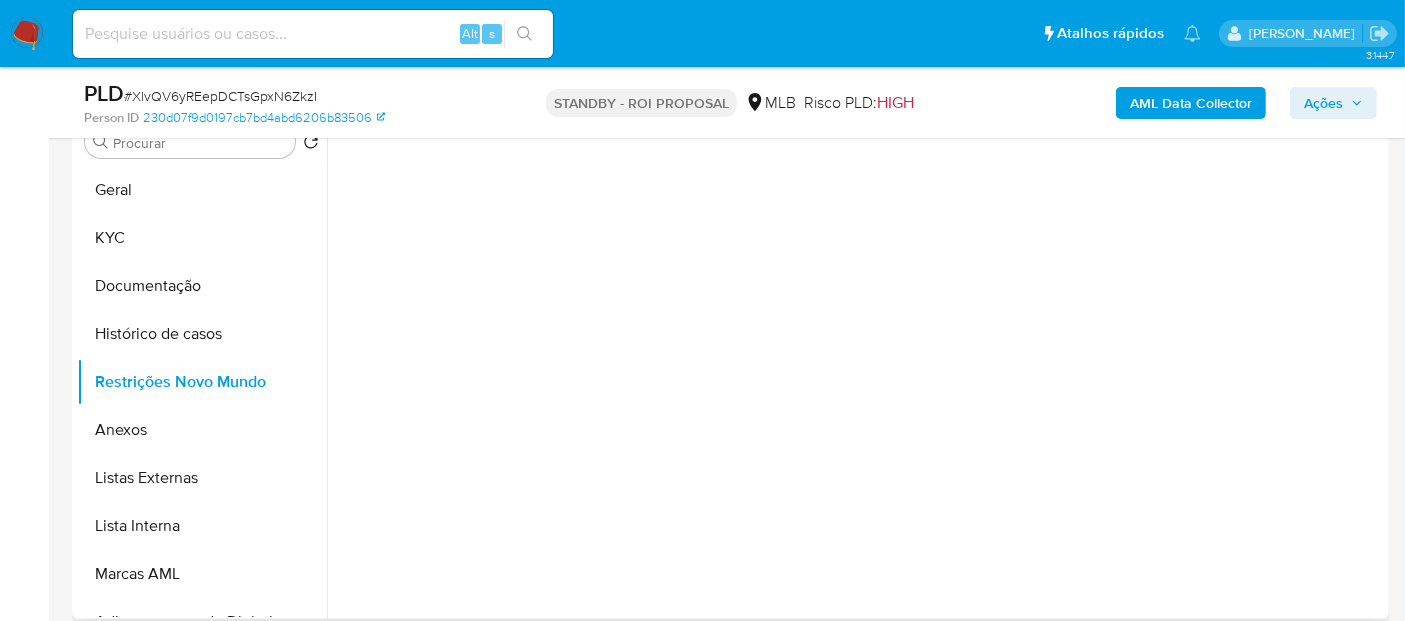 scroll, scrollTop: 0, scrollLeft: 0, axis: both 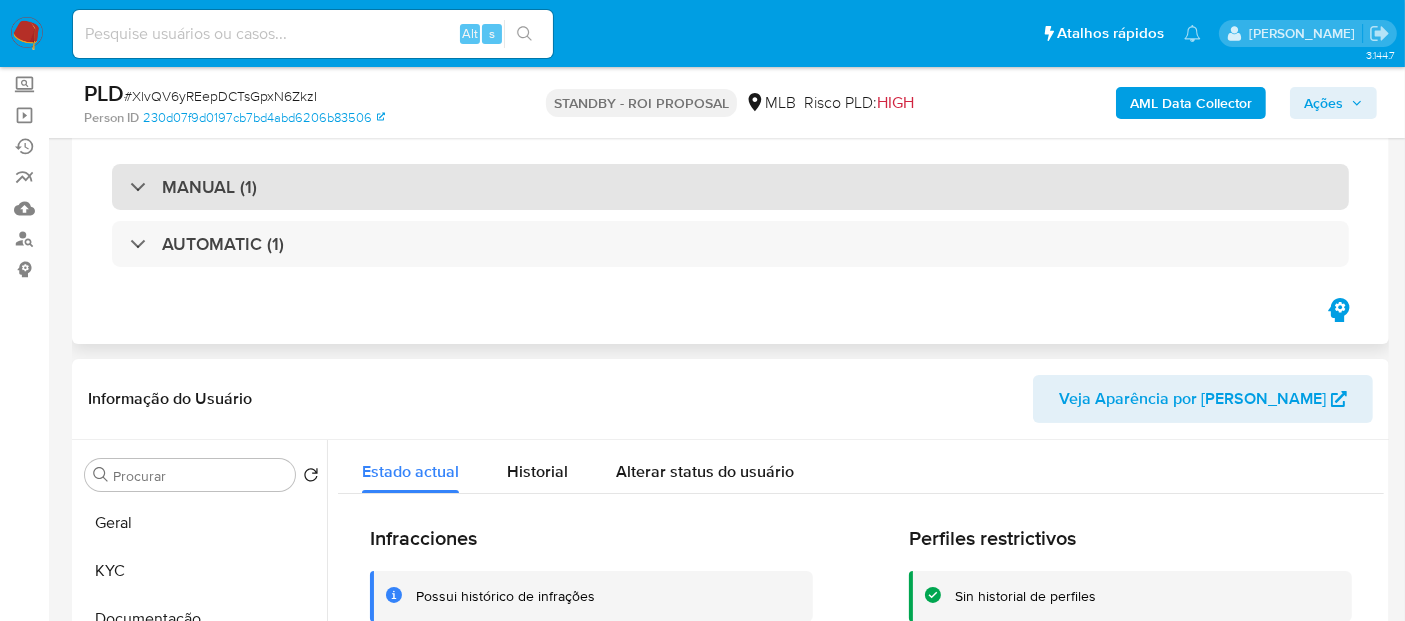 click on "MANUAL (1)" at bounding box center [730, 187] 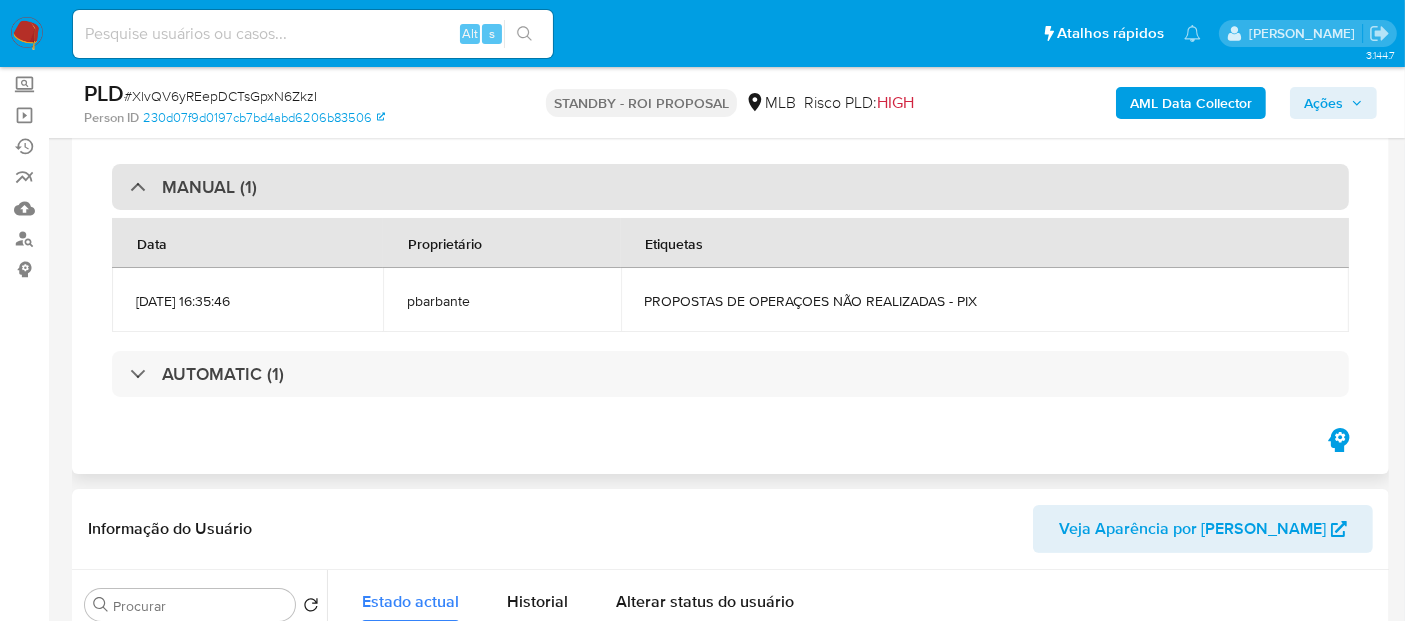 click on "MANUAL (1)" at bounding box center (730, 187) 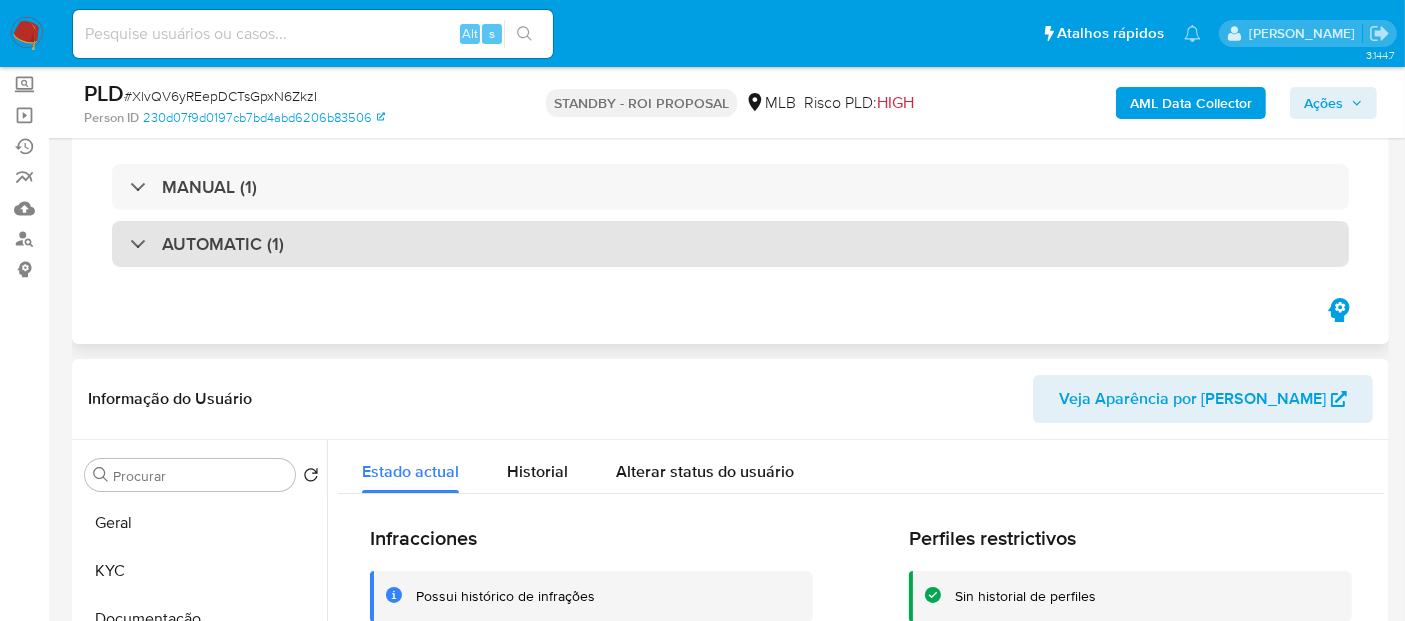 click on "AUTOMATIC (1)" at bounding box center [730, 244] 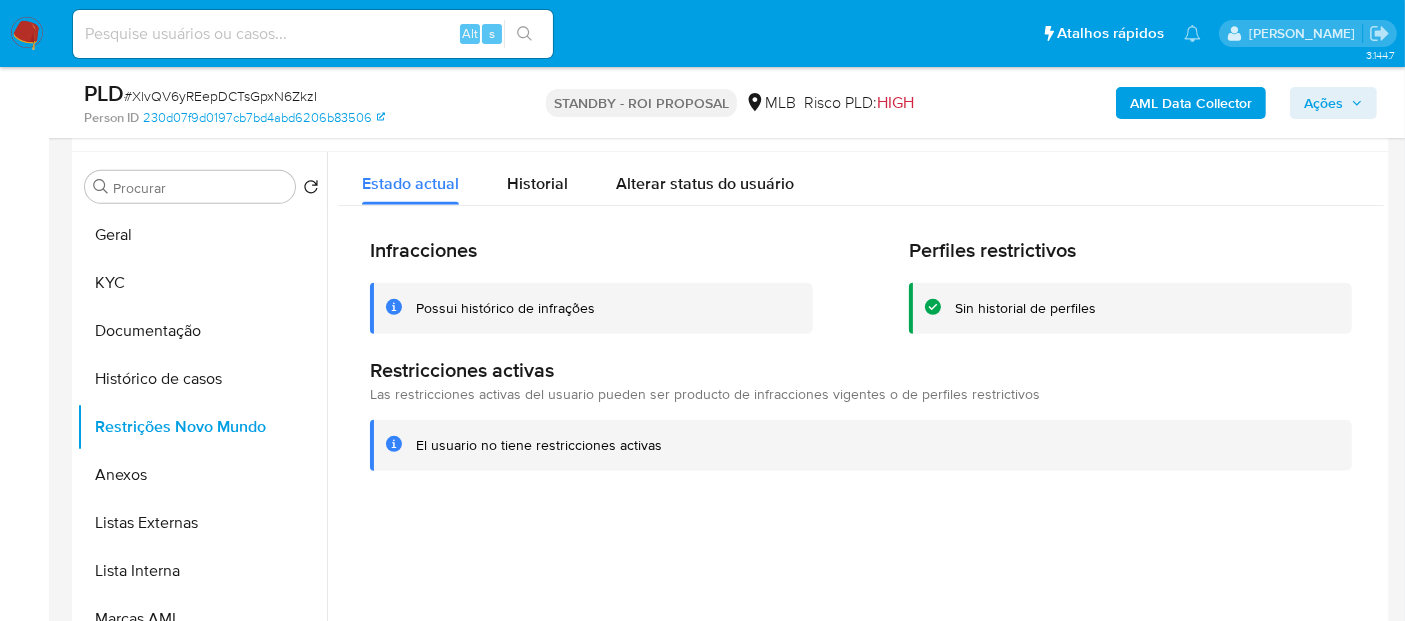 scroll, scrollTop: 1000, scrollLeft: 0, axis: vertical 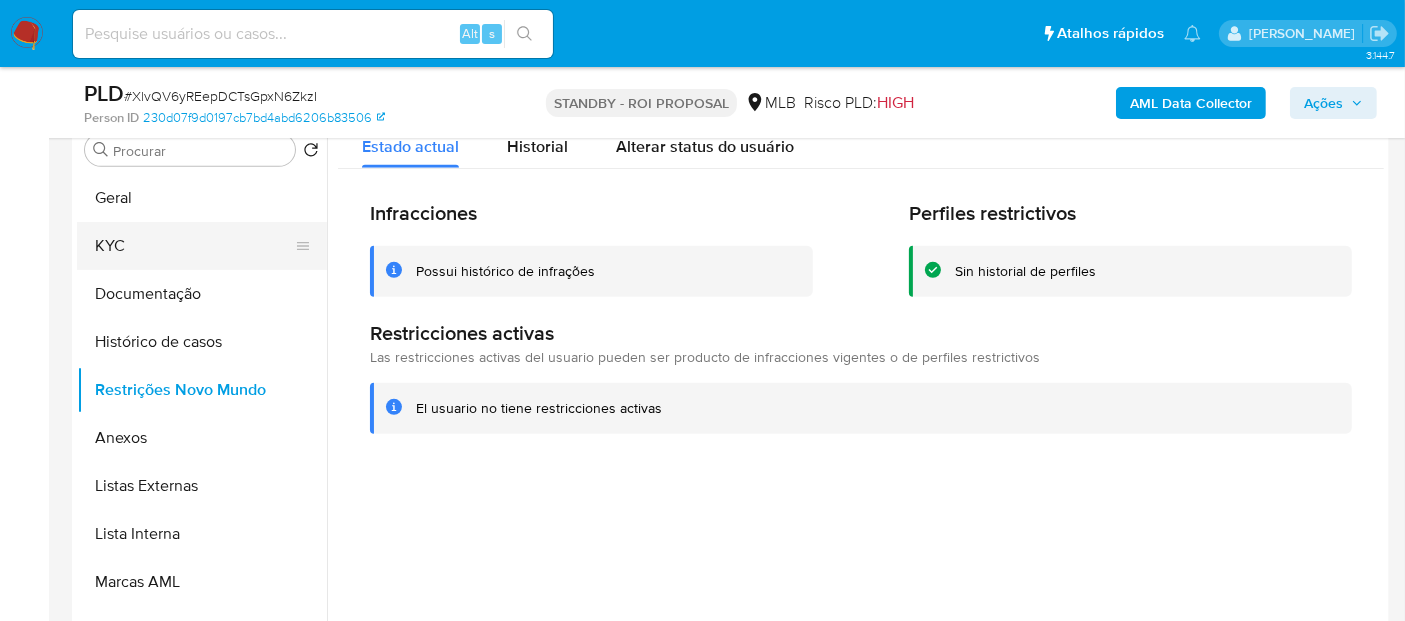 drag, startPoint x: 131, startPoint y: 240, endPoint x: 295, endPoint y: 244, distance: 164.04877 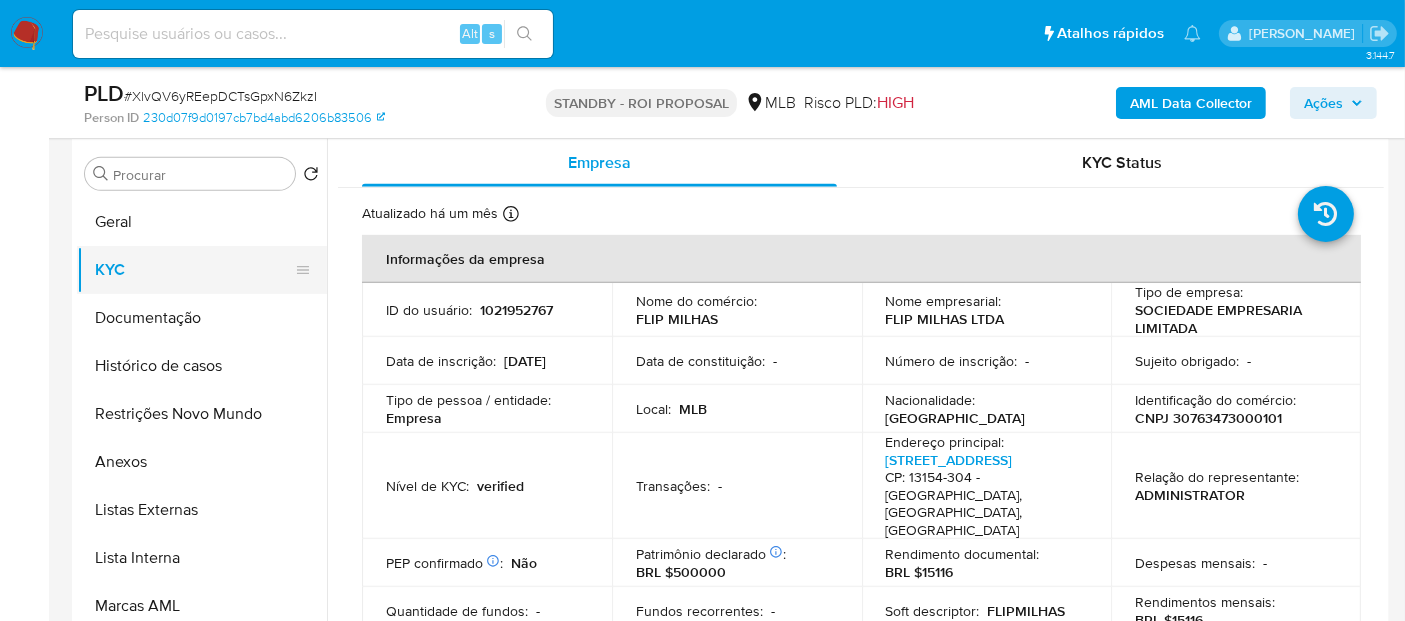 click on "Geral" at bounding box center (202, 222) 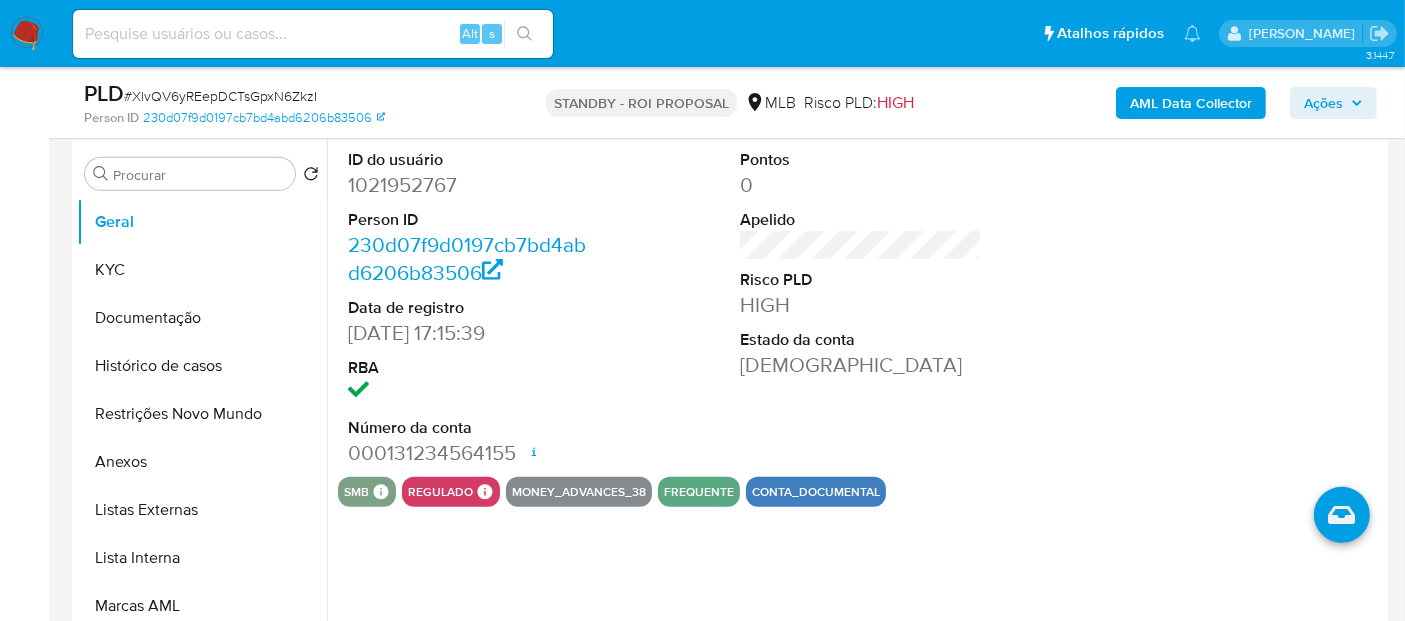 click at bounding box center [313, 34] 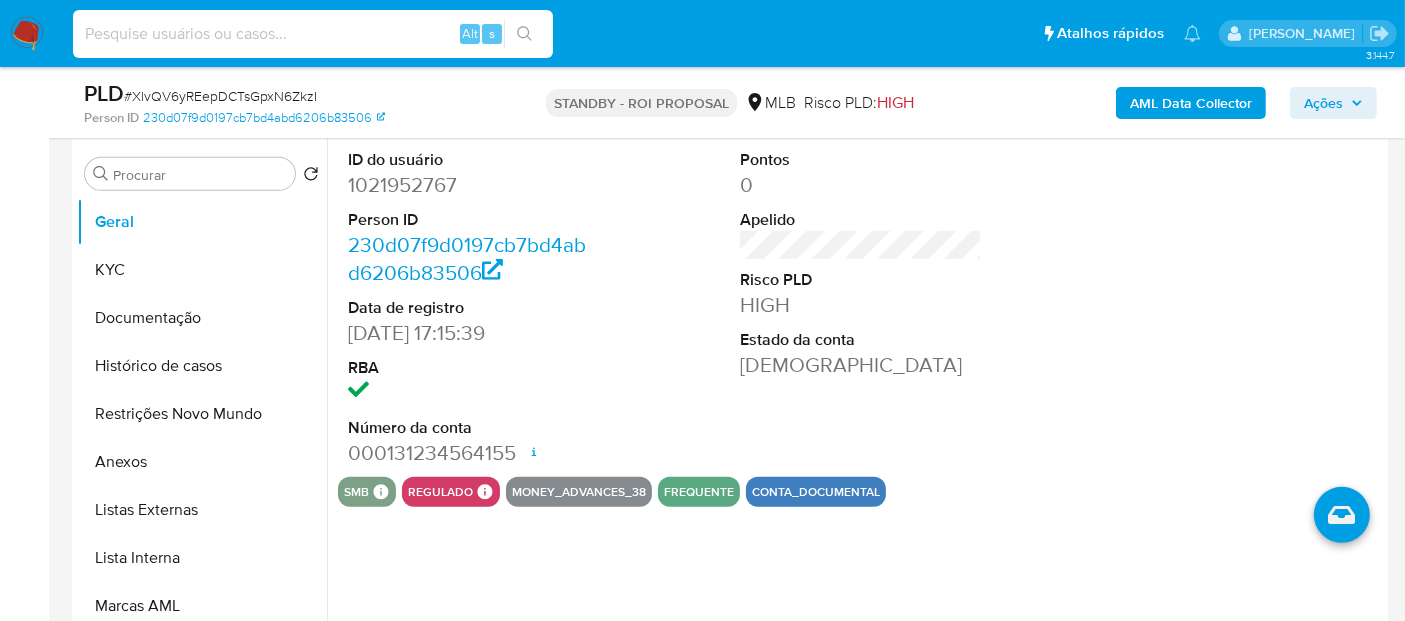 paste on "Kha6yF0PsYJoYnmFtTlxJ0q1" 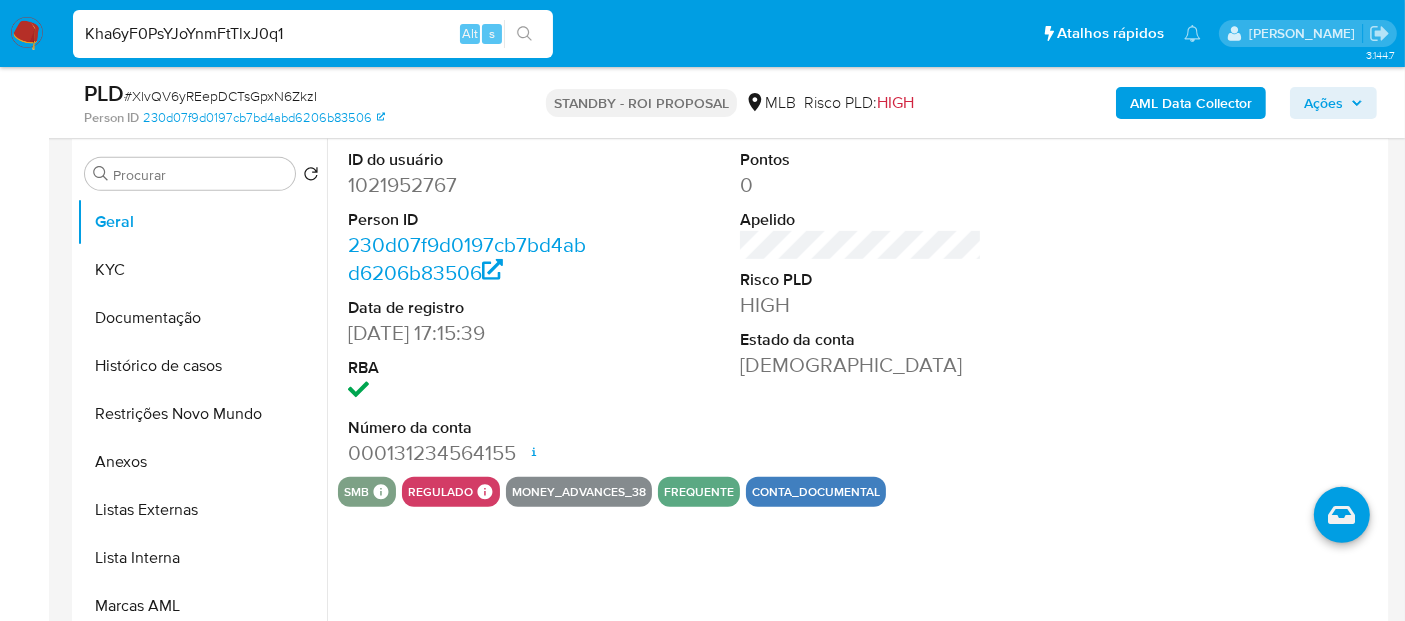 type on "Kha6yF0PsYJoYnmFtTlxJ0q1" 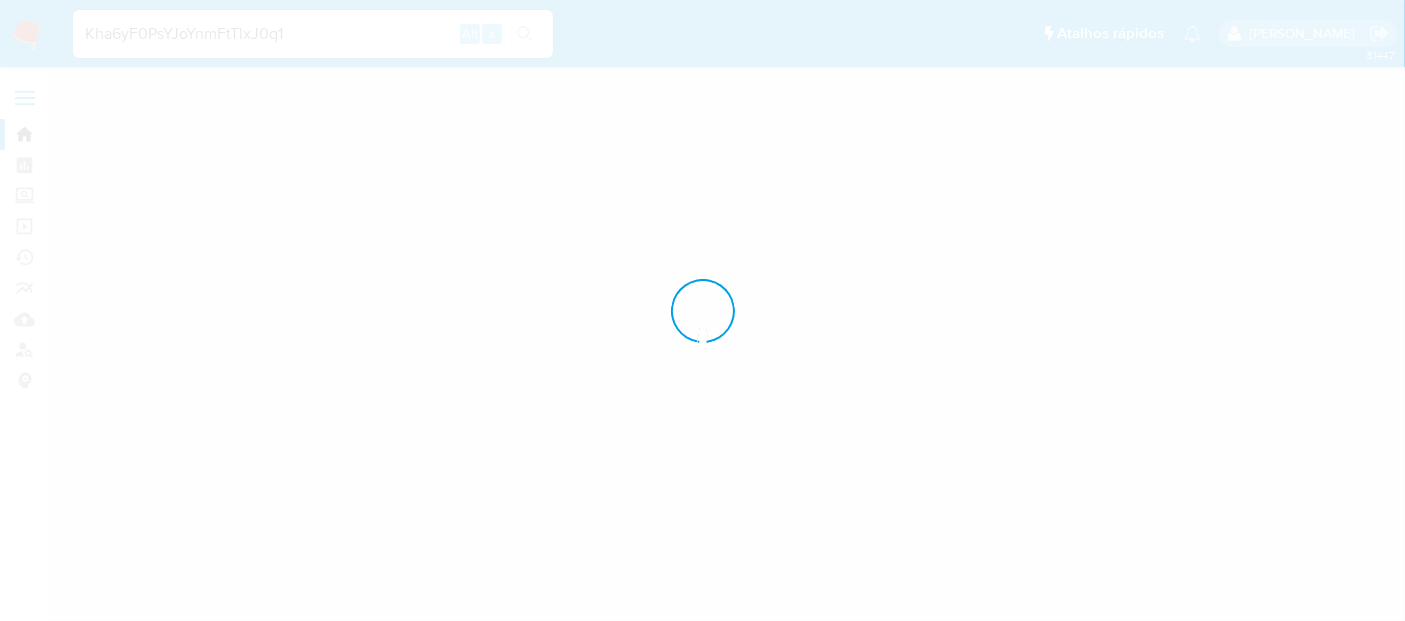 scroll, scrollTop: 0, scrollLeft: 0, axis: both 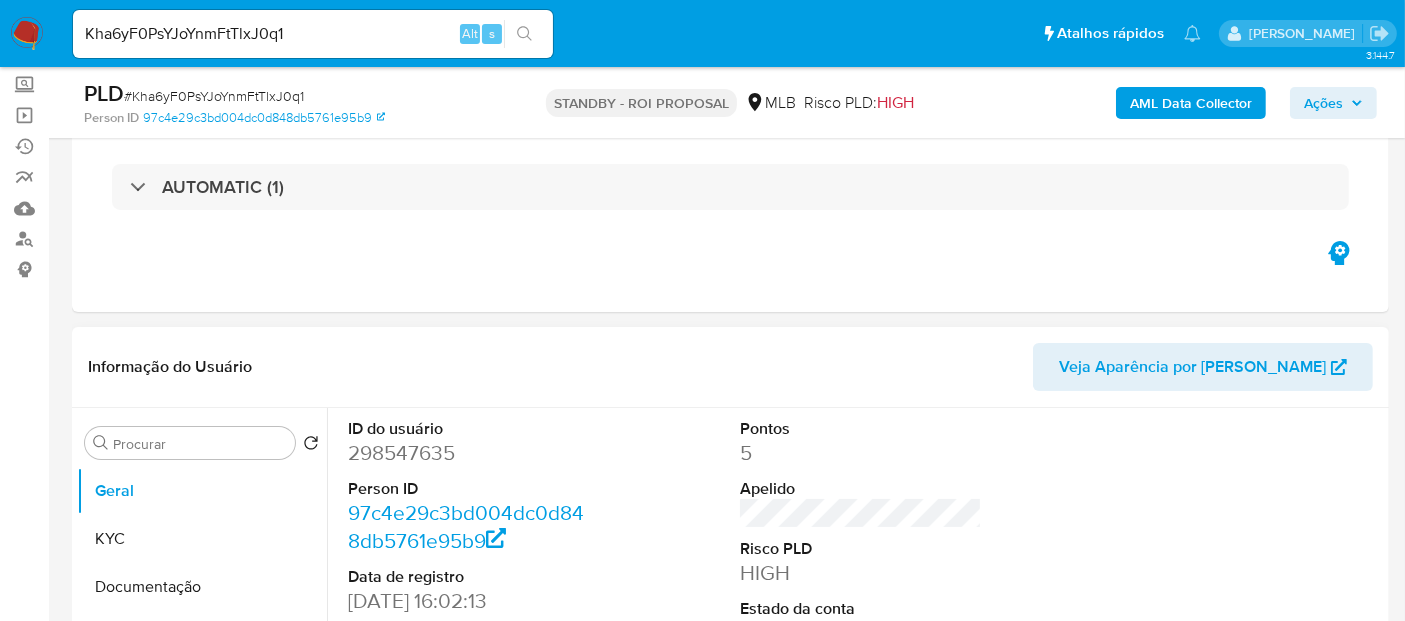 select on "10" 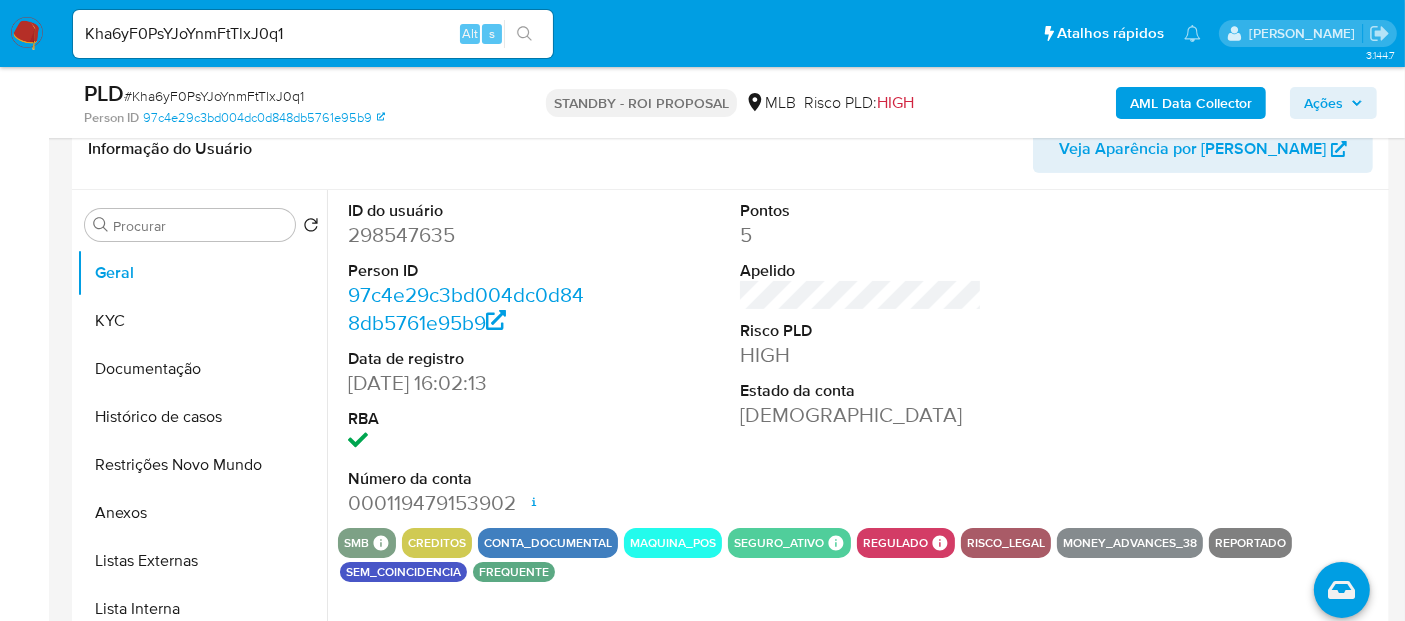 scroll, scrollTop: 333, scrollLeft: 0, axis: vertical 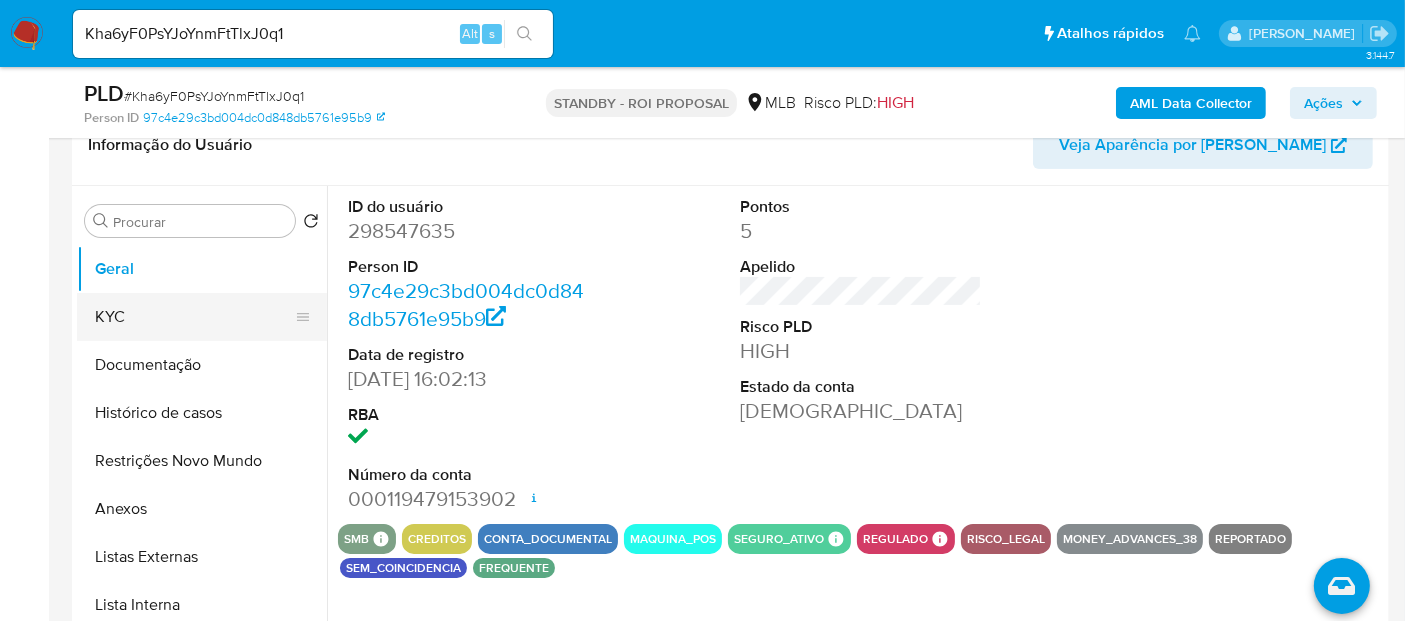 click on "KYC" at bounding box center [194, 317] 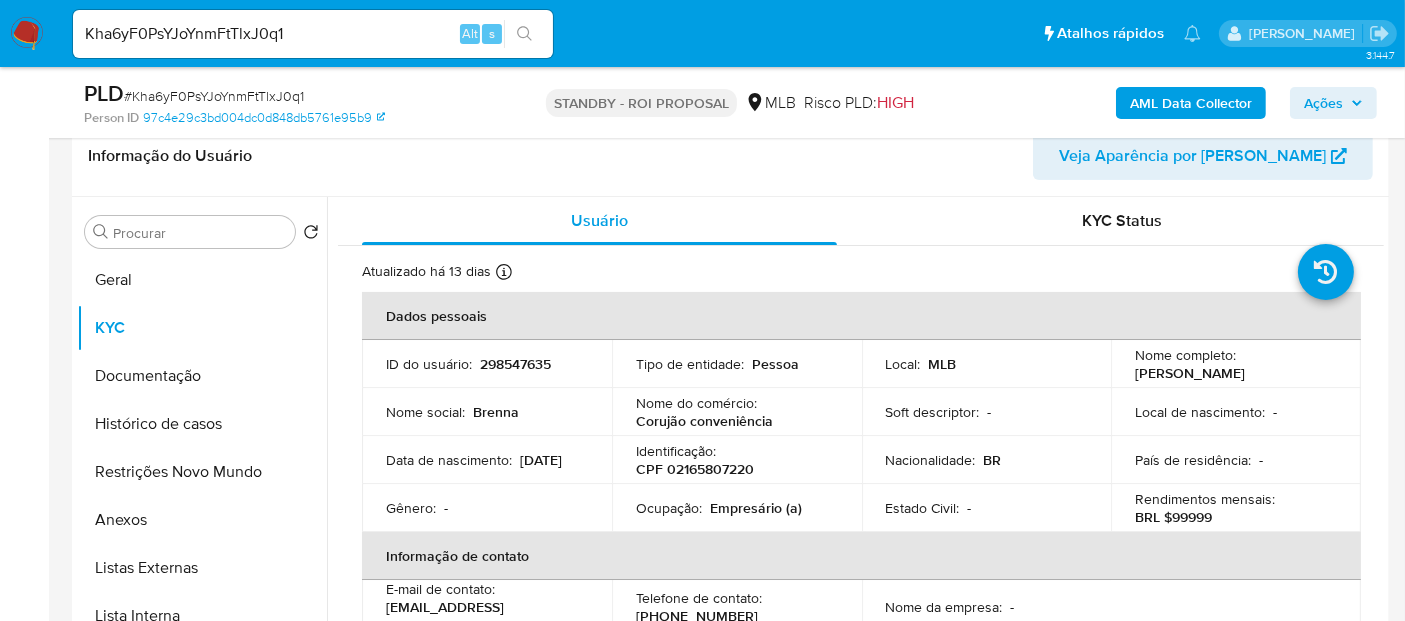 scroll, scrollTop: 333, scrollLeft: 0, axis: vertical 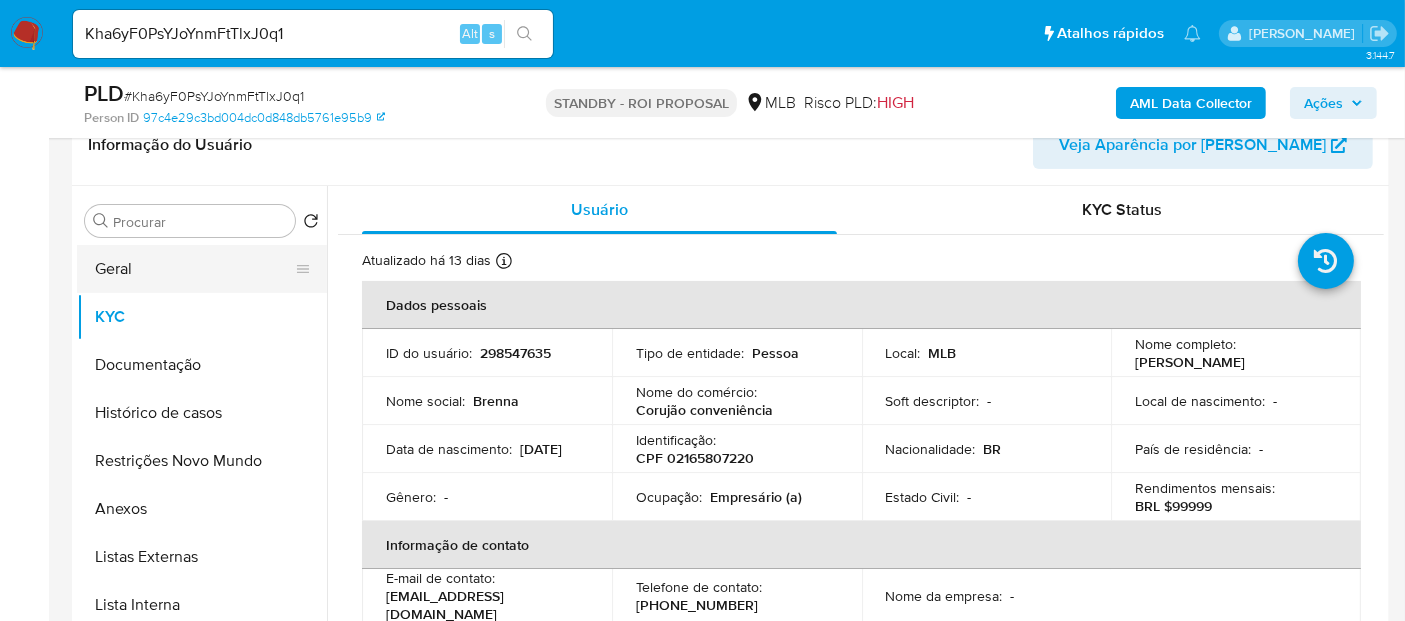 click on "Geral" at bounding box center (194, 269) 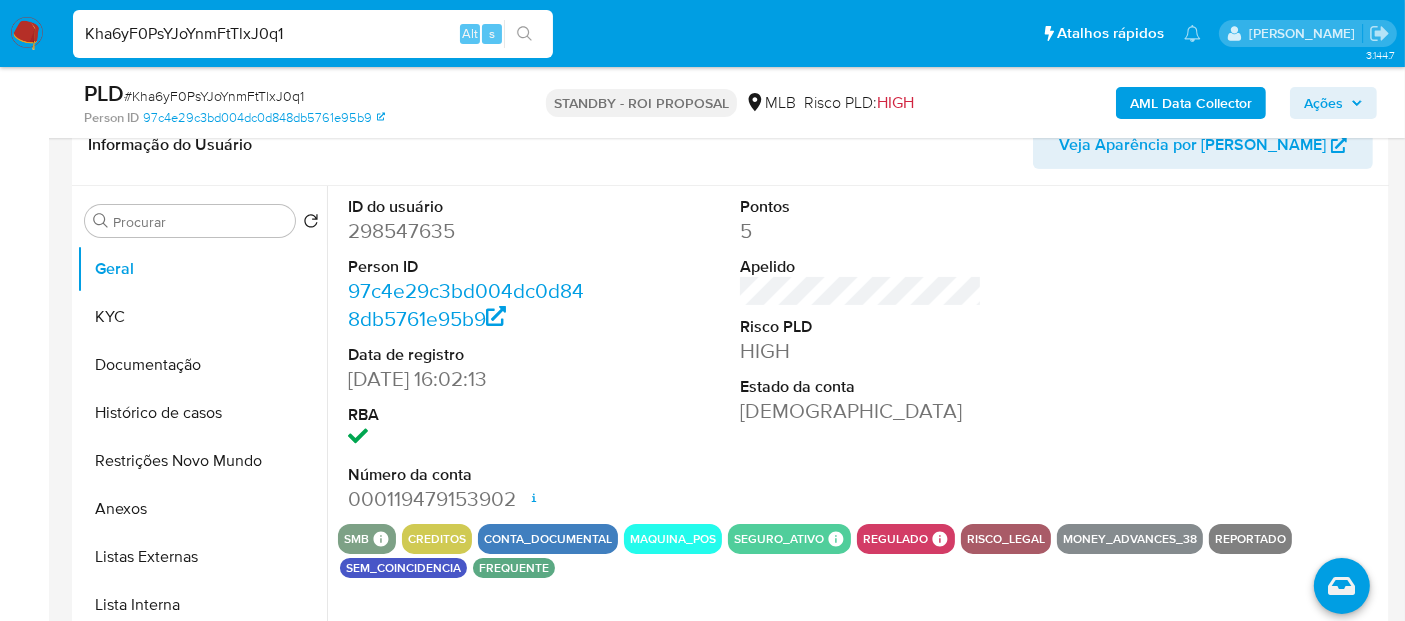 drag, startPoint x: 308, startPoint y: 30, endPoint x: 0, endPoint y: 38, distance: 308.10388 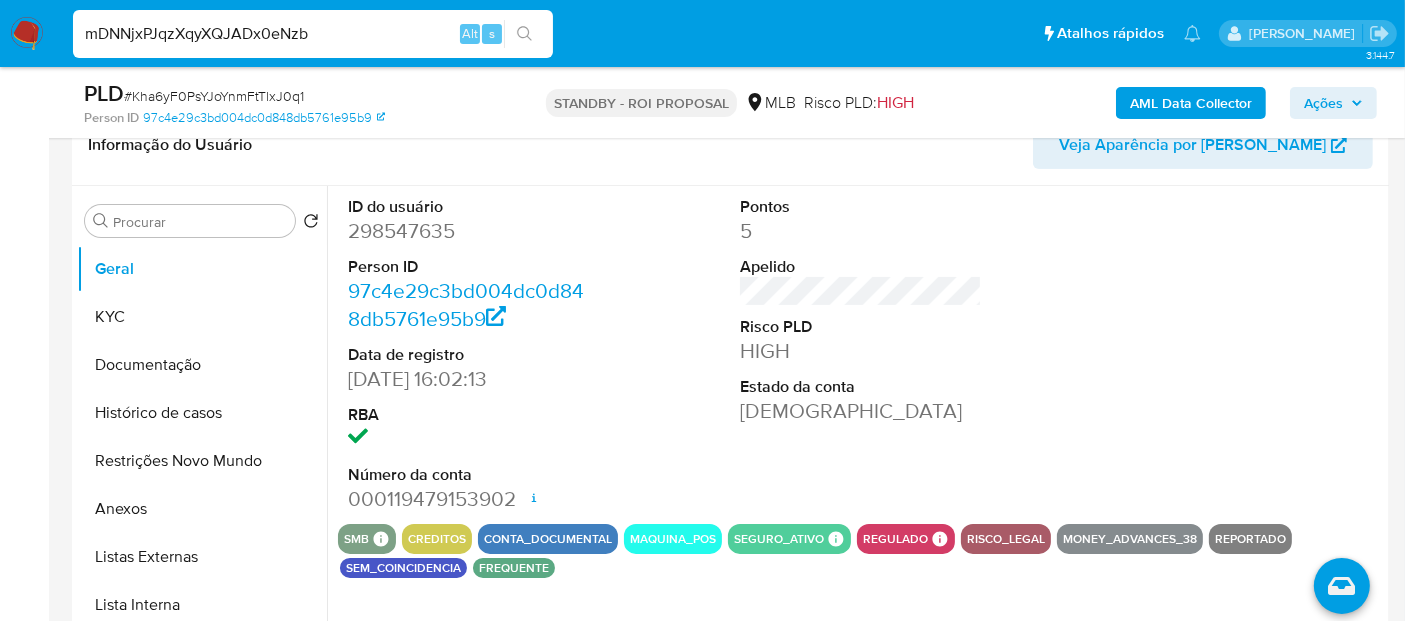 type on "mDNNjxPJqzXqyXQJADx0eNzb" 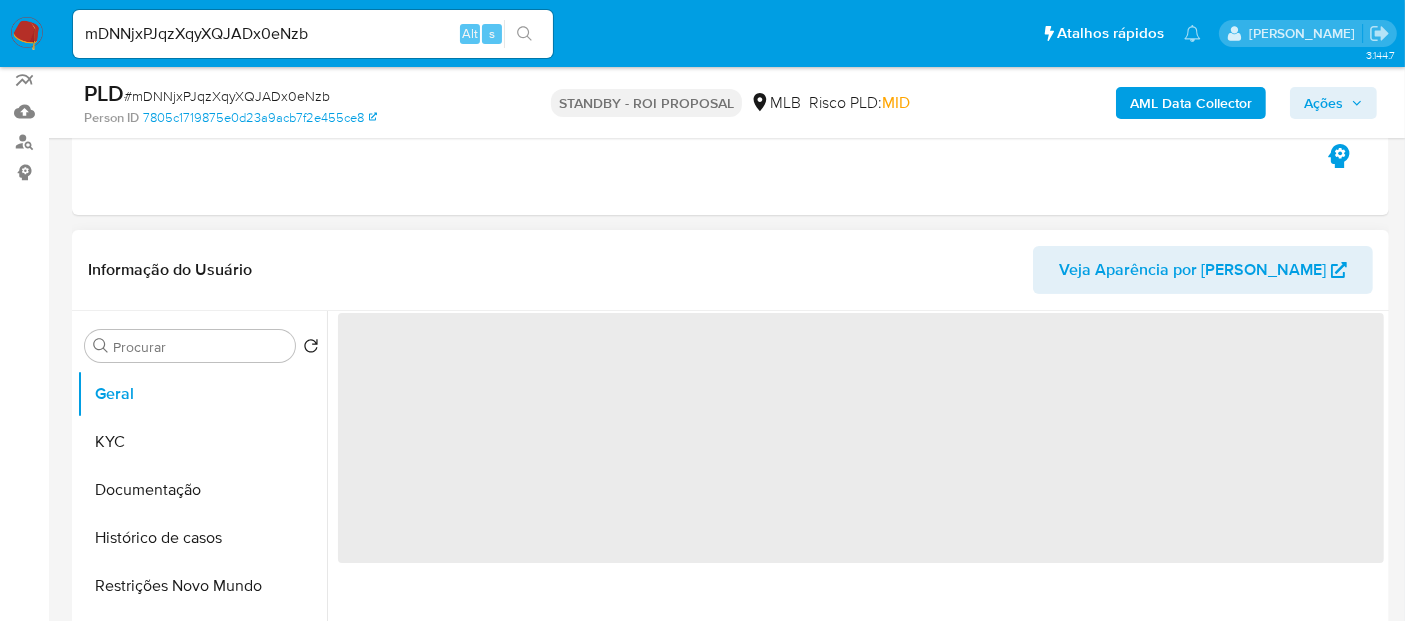 scroll, scrollTop: 222, scrollLeft: 0, axis: vertical 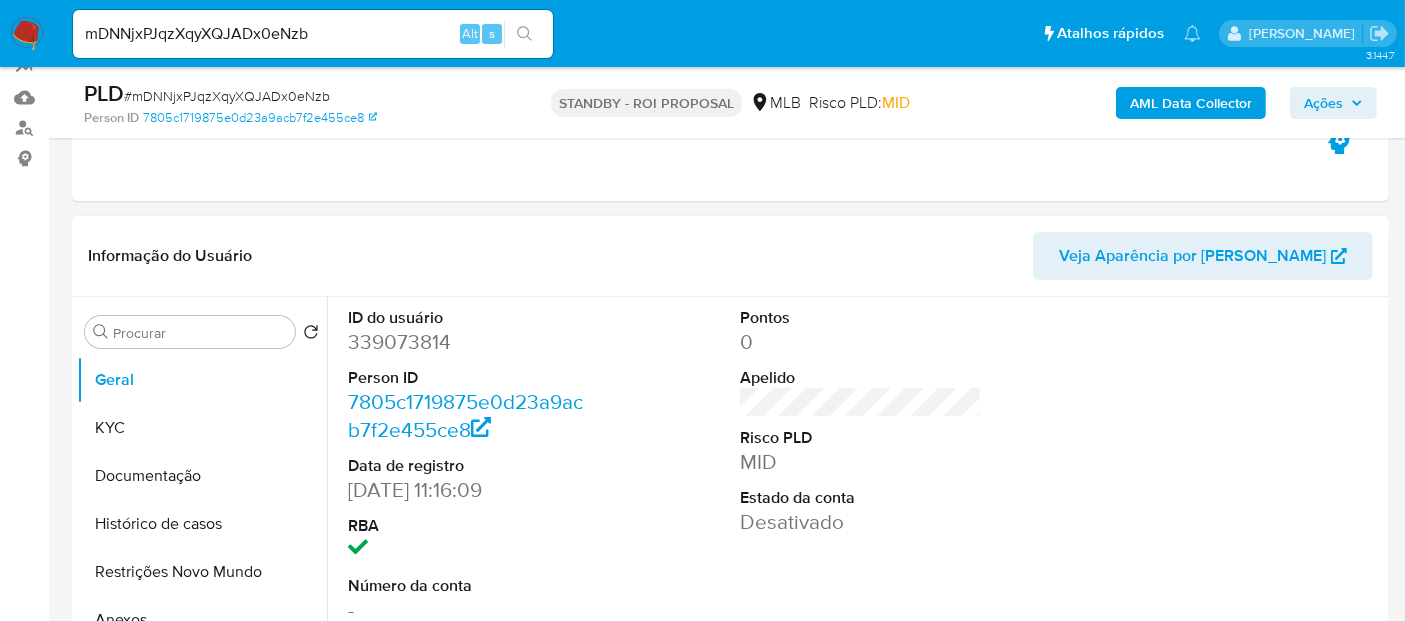 select on "10" 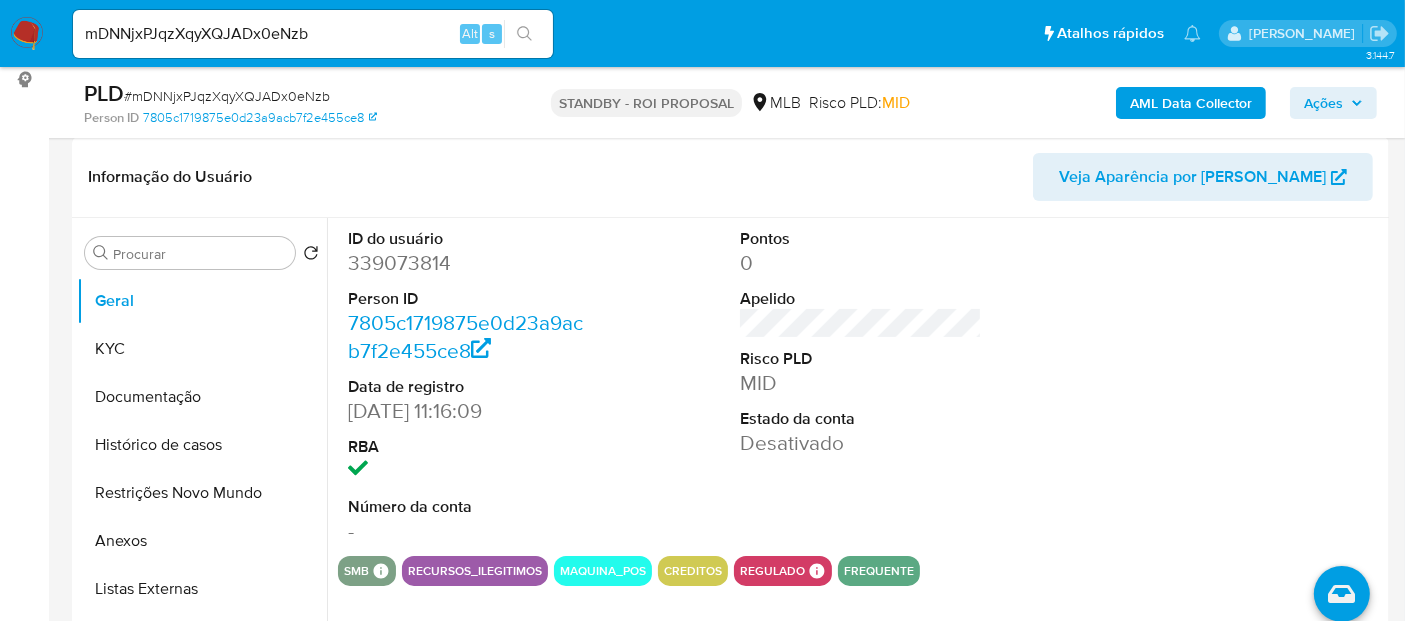 scroll, scrollTop: 333, scrollLeft: 0, axis: vertical 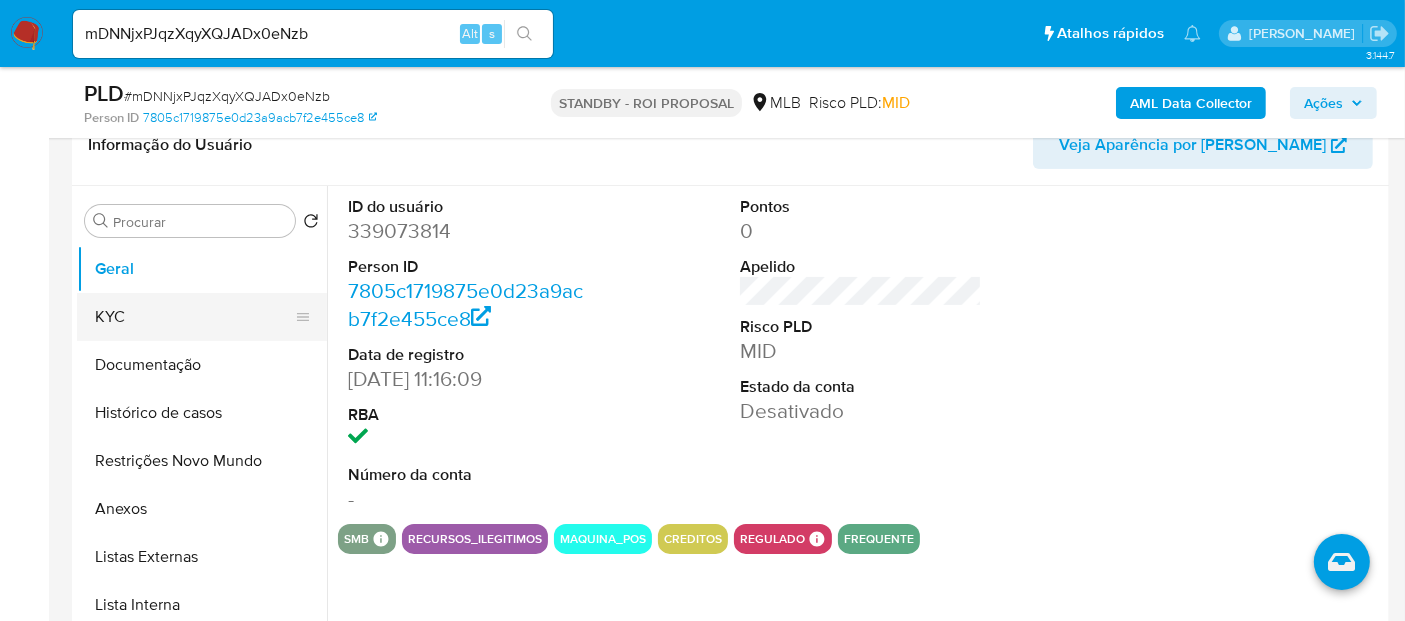 click on "KYC" at bounding box center [194, 317] 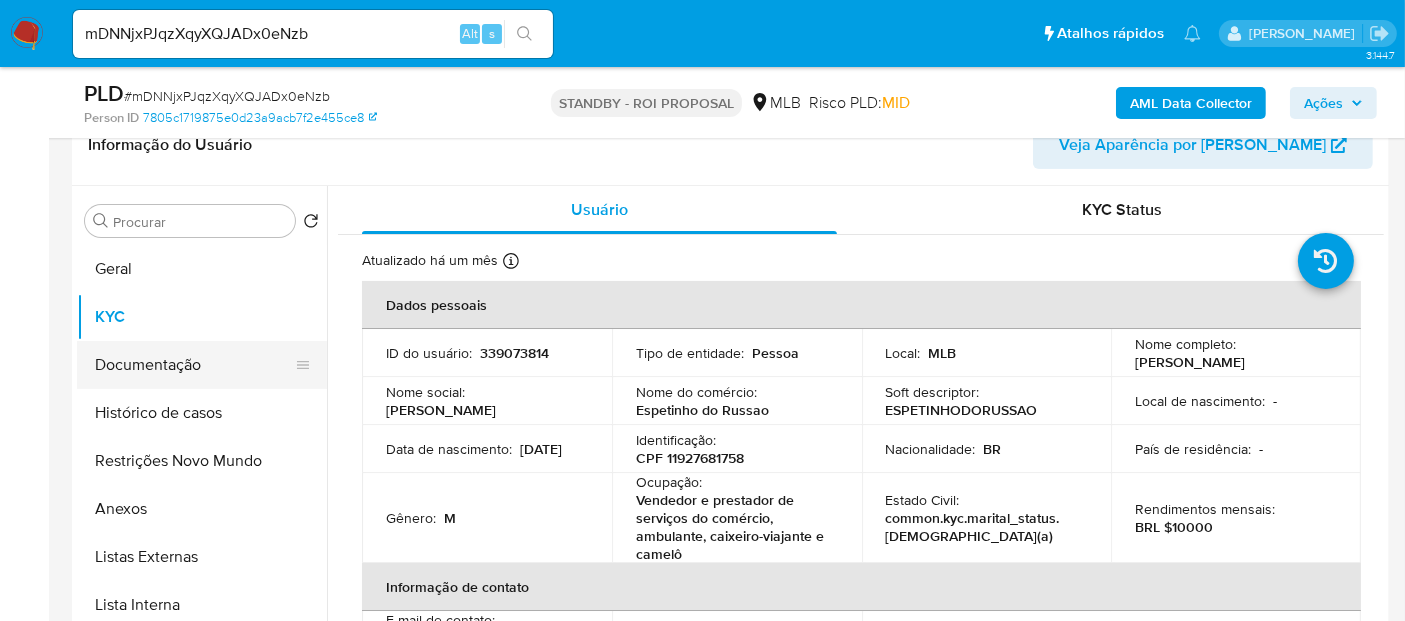 click on "Documentação" at bounding box center (194, 365) 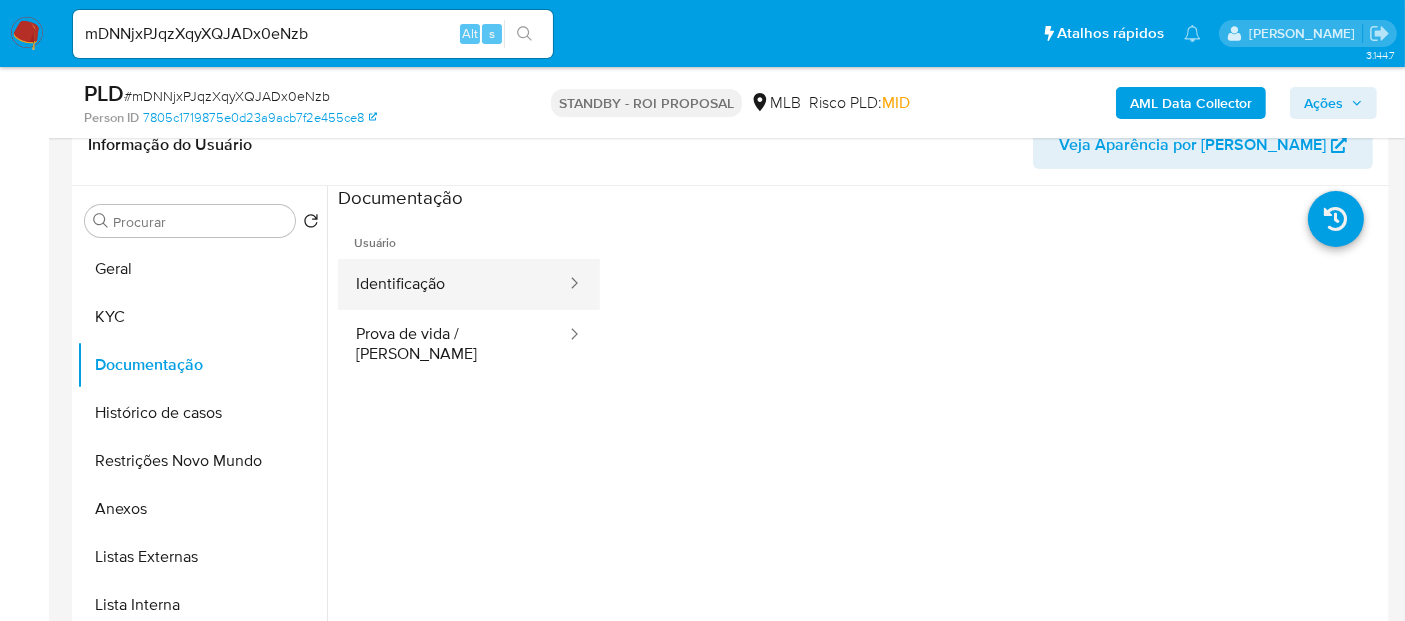 click on "Identificação" at bounding box center (453, 284) 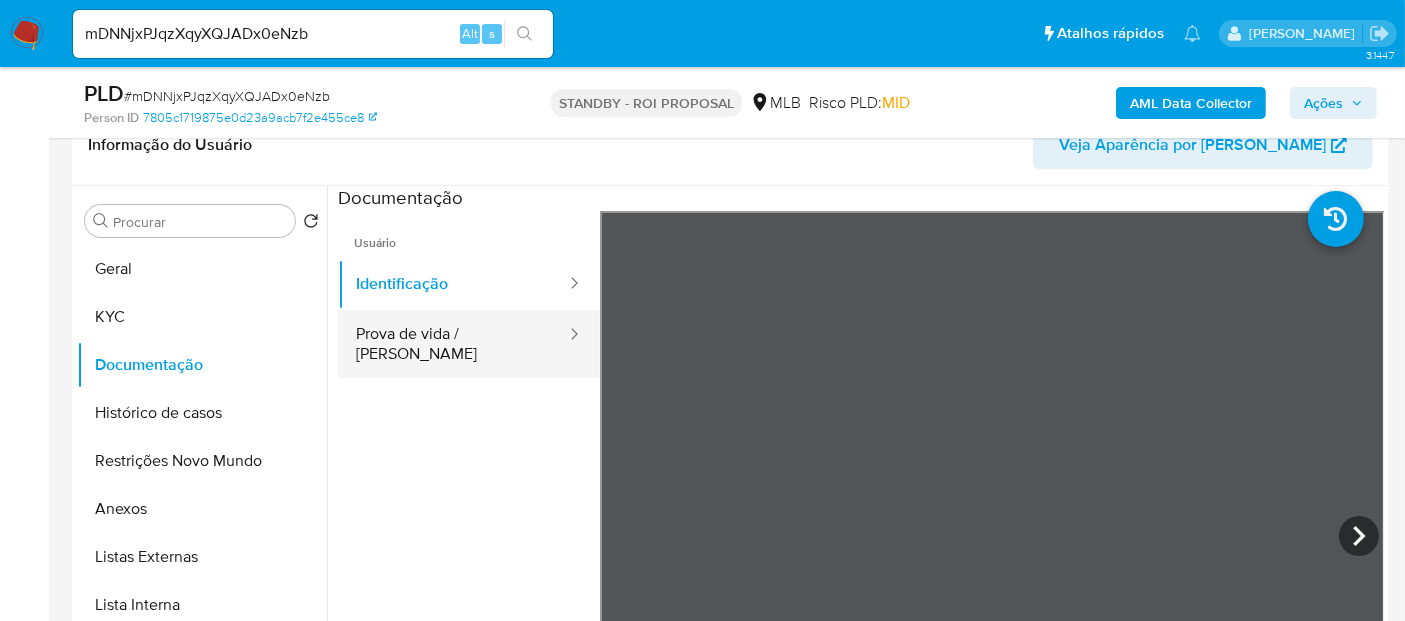 click on "Prova de vida / Selfie" at bounding box center [453, 344] 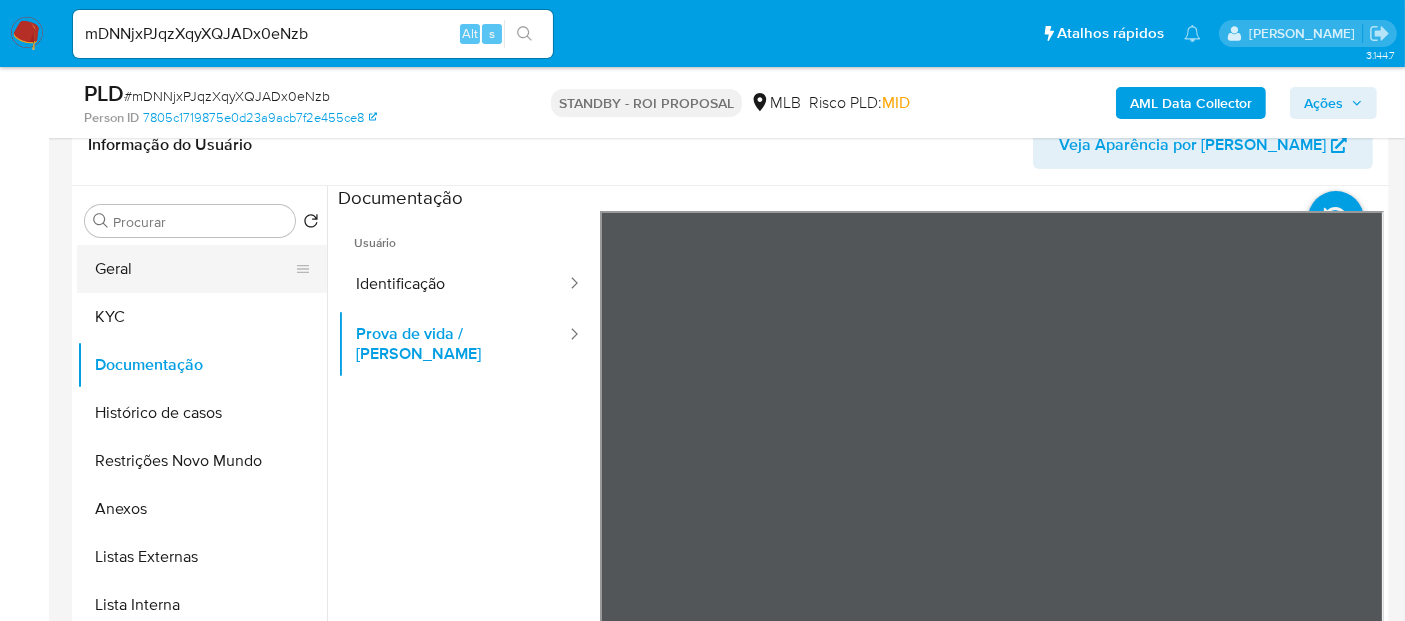 click on "Geral" at bounding box center [194, 269] 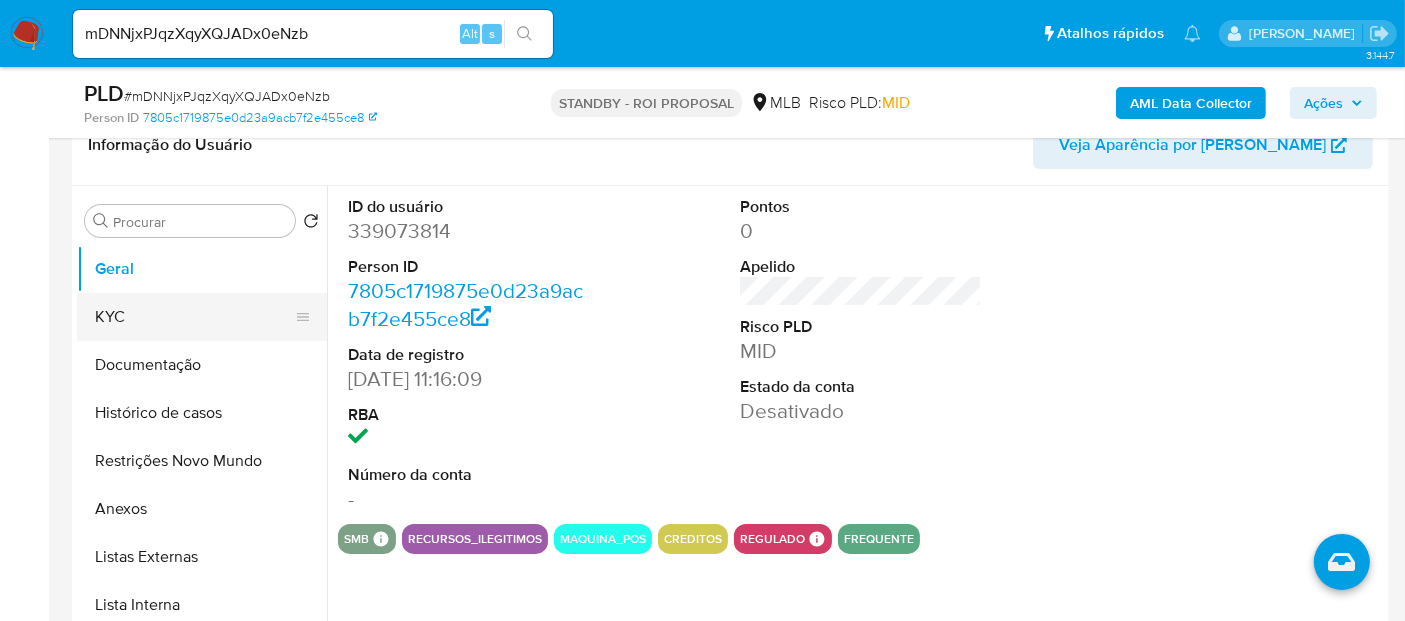 click on "KYC" at bounding box center (194, 317) 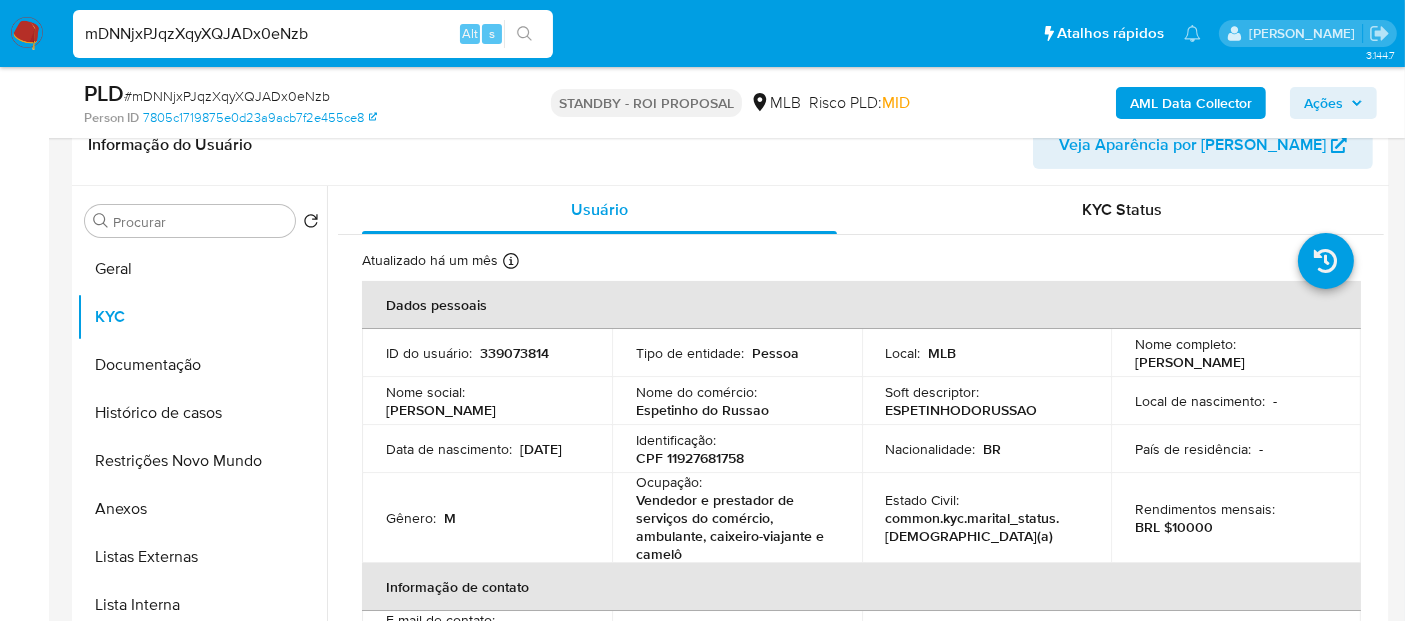 click on "Pausado Ver notificaciones mDNNjxPJqzXqyXQJADx0eNzb Alt s Atalhos rápidos   Presiona las siguientes teclas para acceder a algunas de las funciones Pesquisar caso ou usuário Alt s Voltar para casa Alt h Adicione um comentário Alt c Adicionar um anexo Alt a Erico Trevizan" at bounding box center [702, 33] 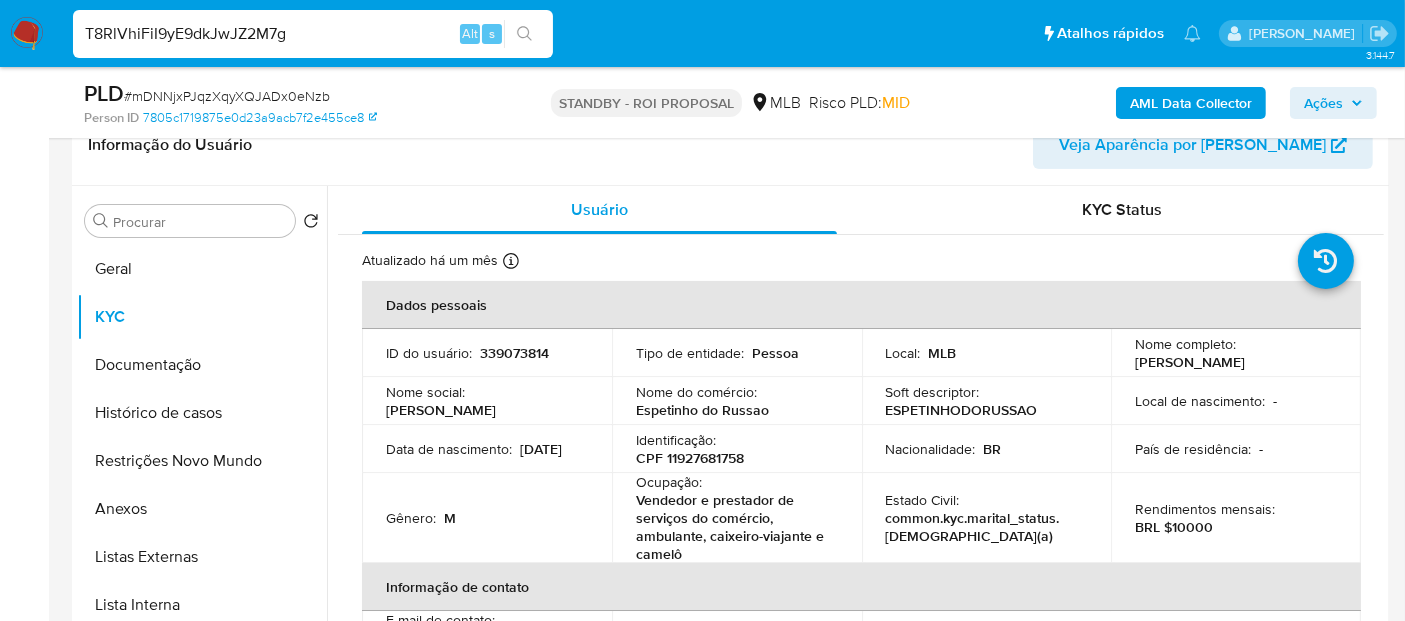 type on "T8RlVhiFiI9yE9dkJwJZ2M7g" 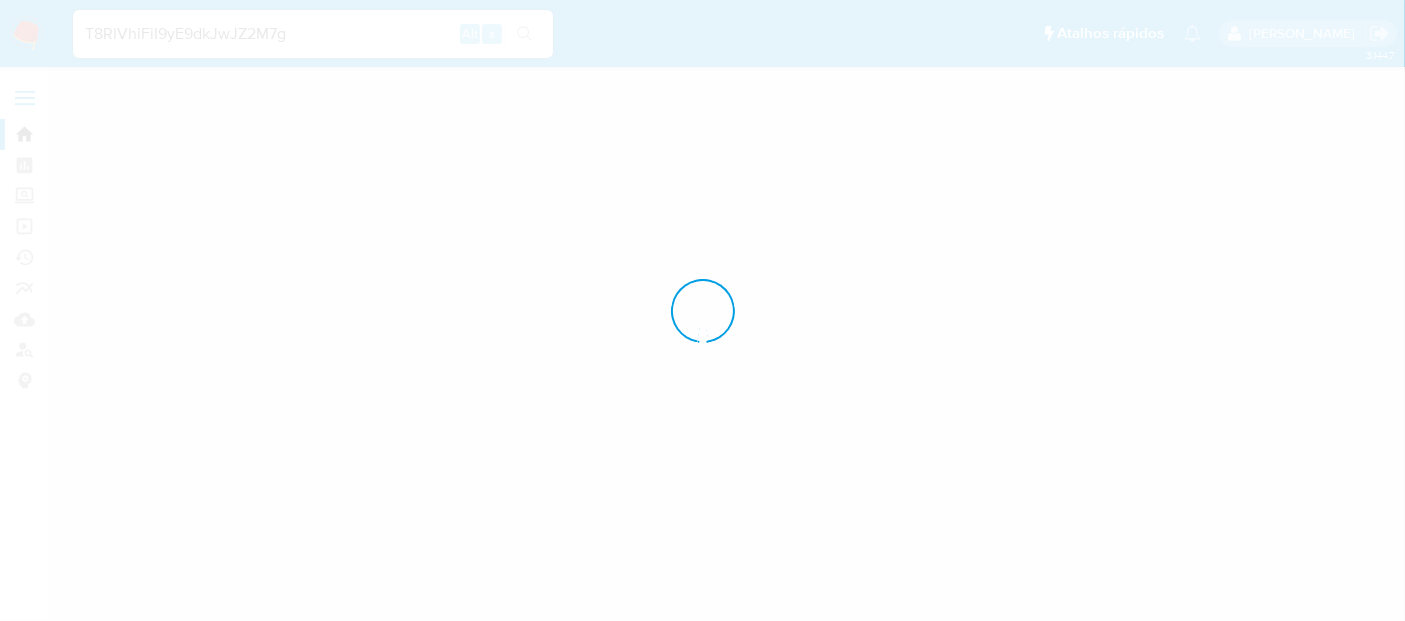 scroll, scrollTop: 0, scrollLeft: 0, axis: both 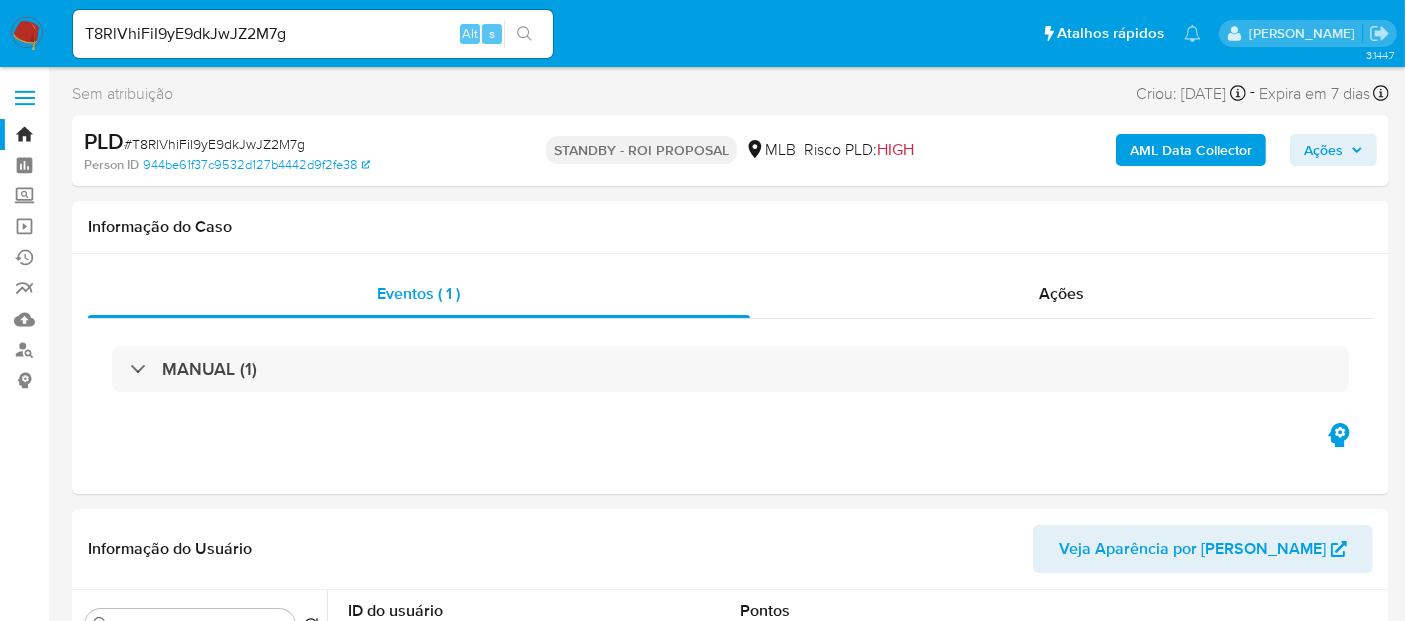 select on "10" 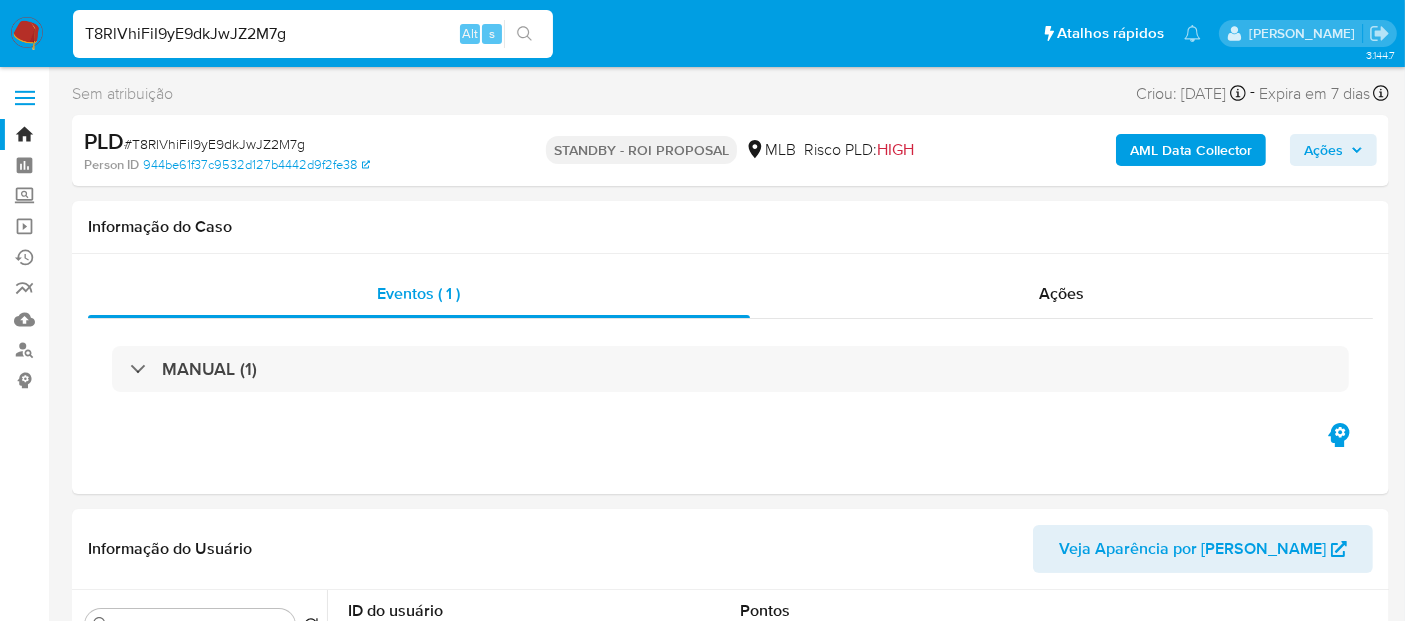 drag, startPoint x: 304, startPoint y: 34, endPoint x: 0, endPoint y: 50, distance: 304.42078 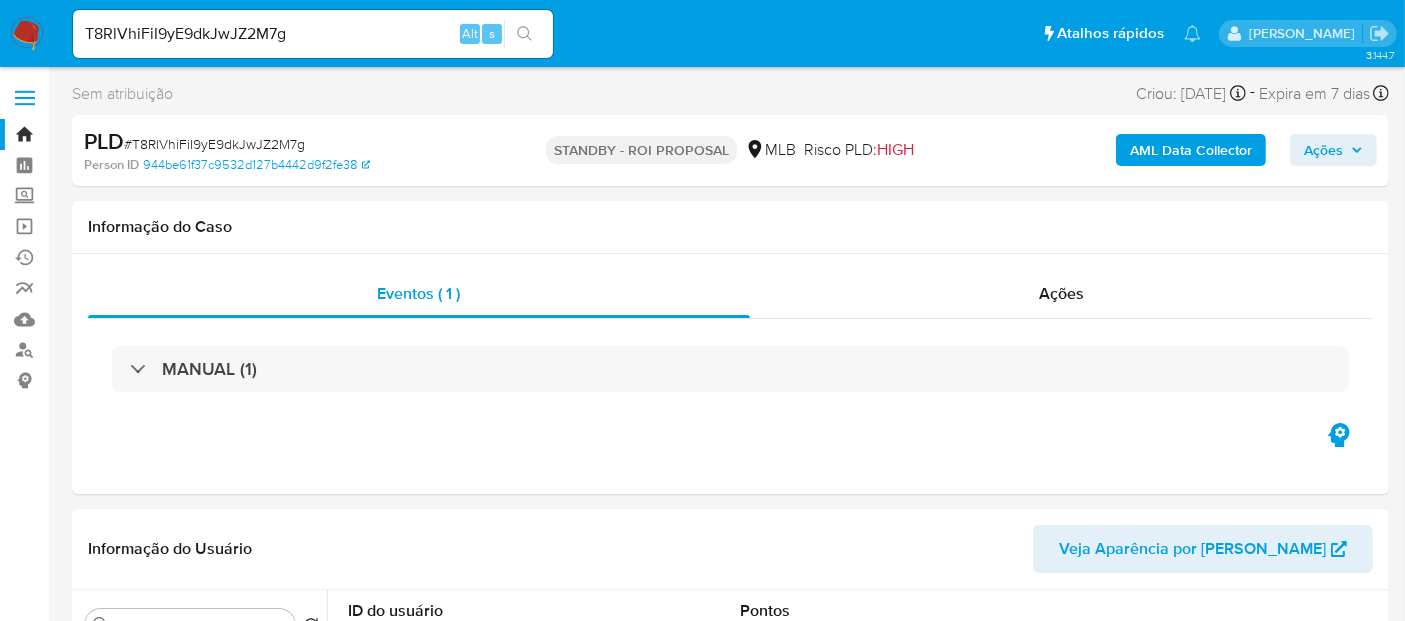 drag, startPoint x: 524, startPoint y: 28, endPoint x: 542, endPoint y: 44, distance: 24.083189 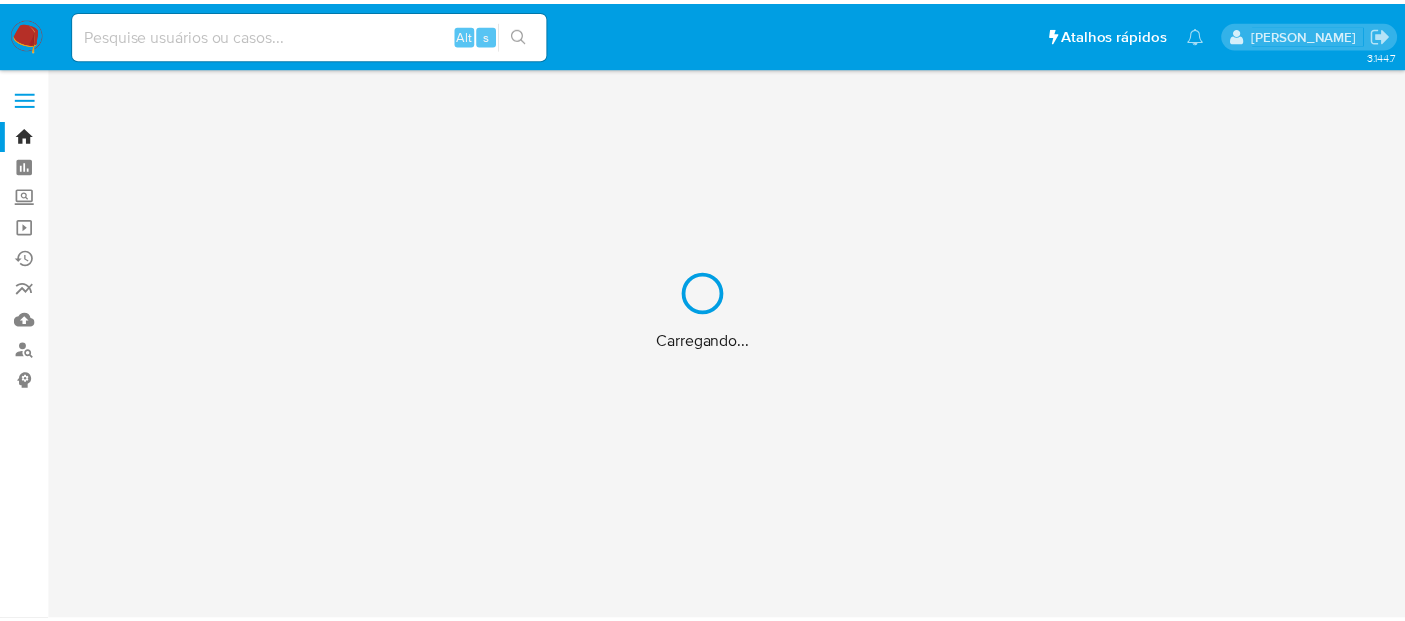 scroll, scrollTop: 0, scrollLeft: 0, axis: both 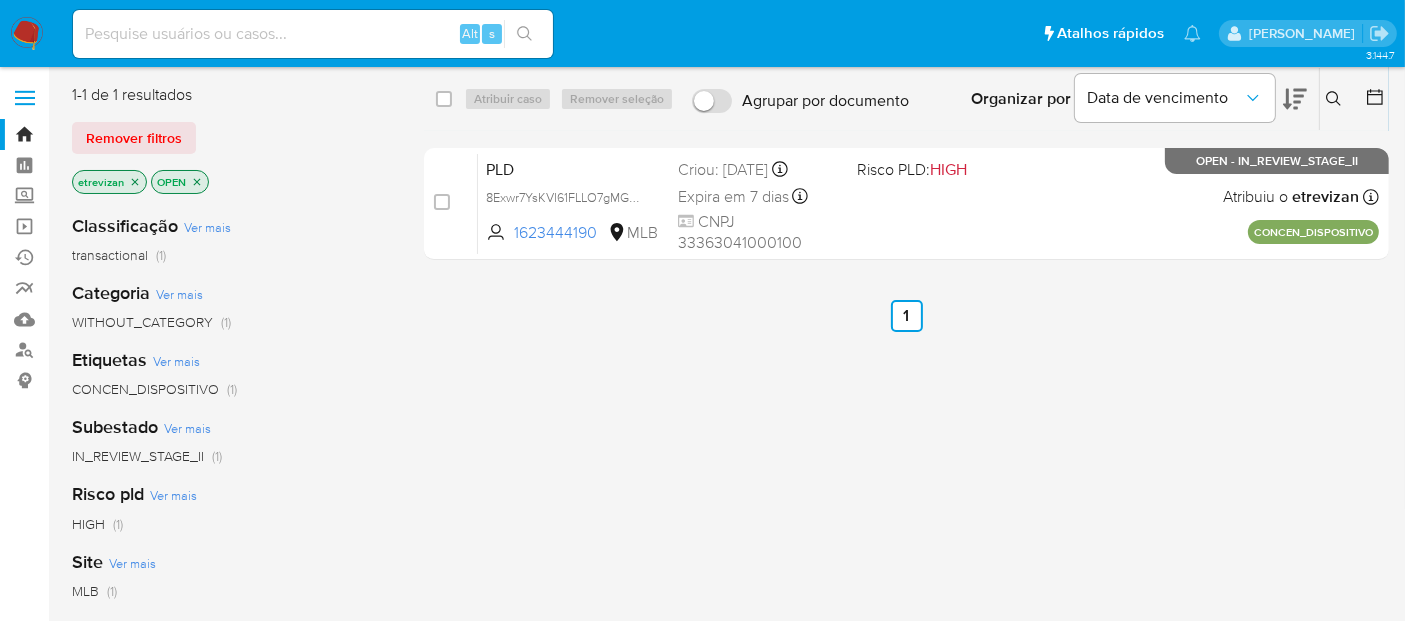 click at bounding box center [313, 34] 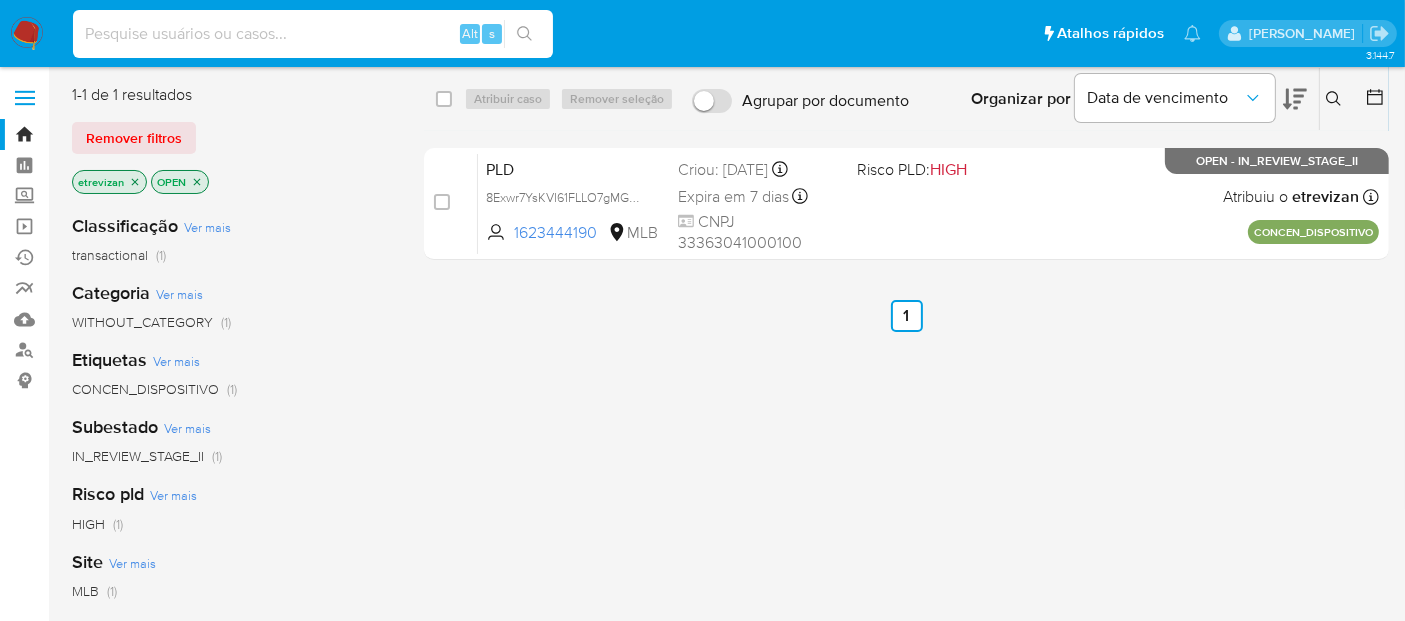 paste on "T8RlVhiFiI9yE9dkJwJZ2M7g" 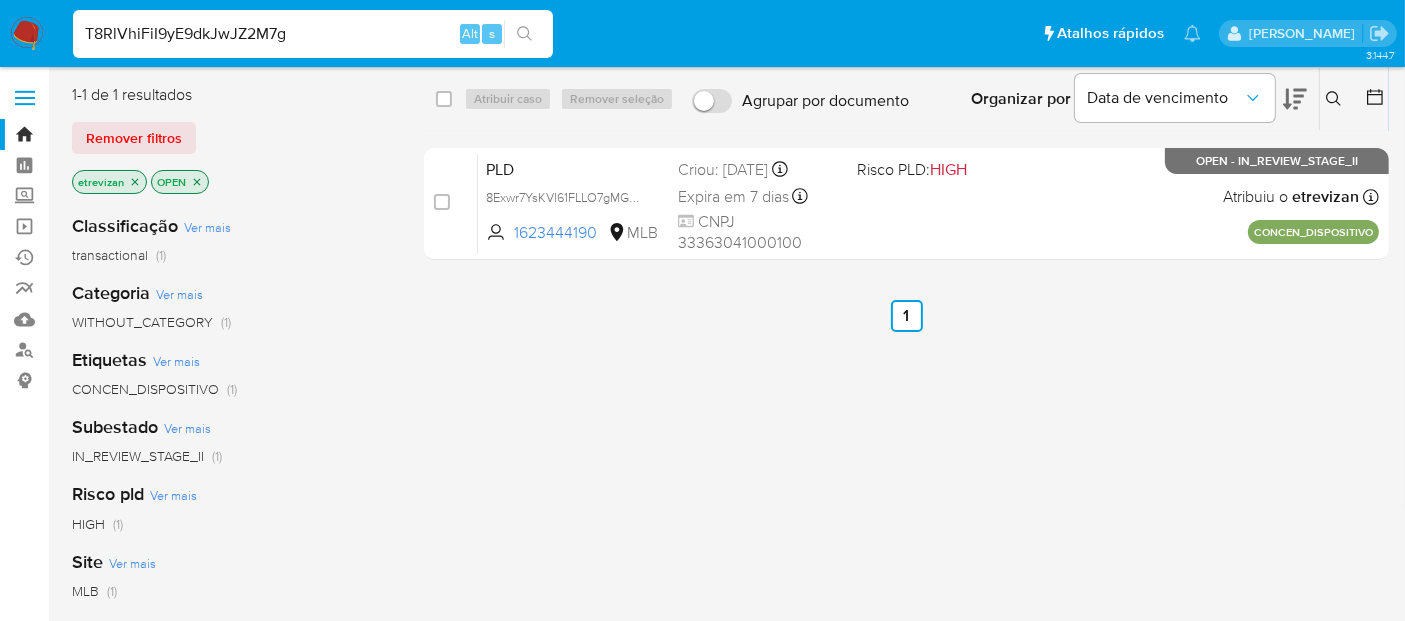 type on "T8RlVhiFiI9yE9dkJwJZ2M7g" 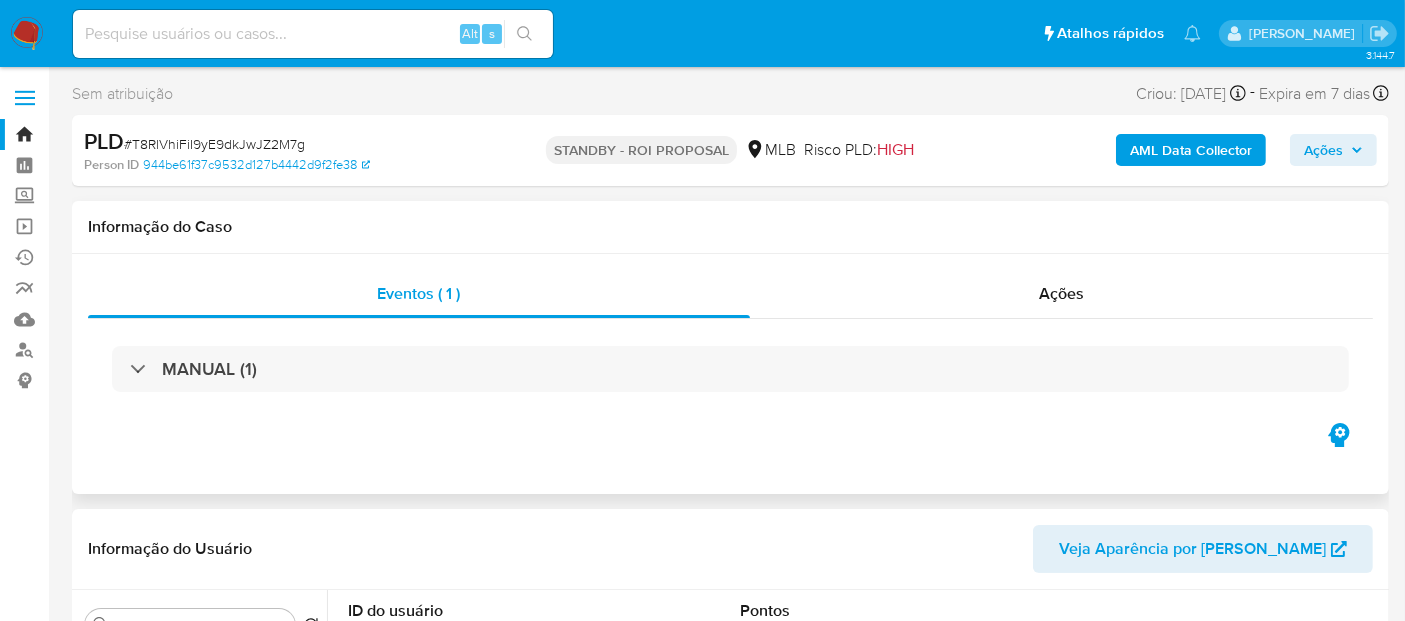 select on "10" 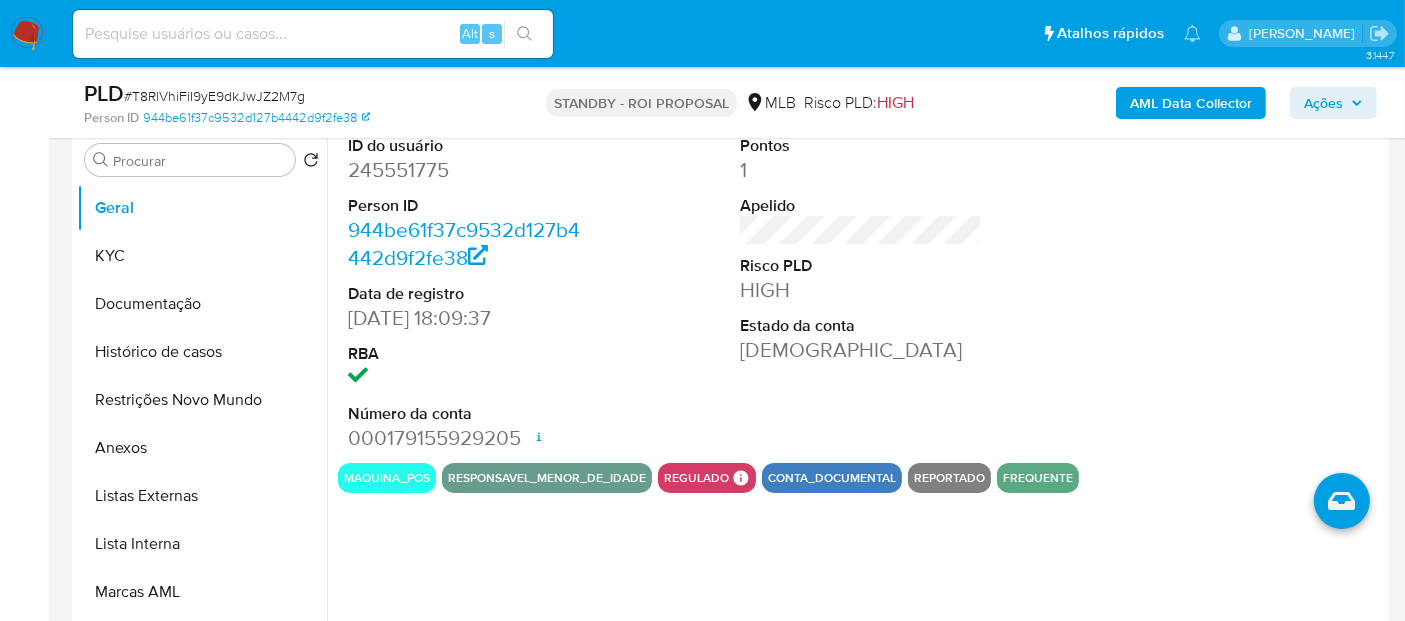 scroll, scrollTop: 128, scrollLeft: 0, axis: vertical 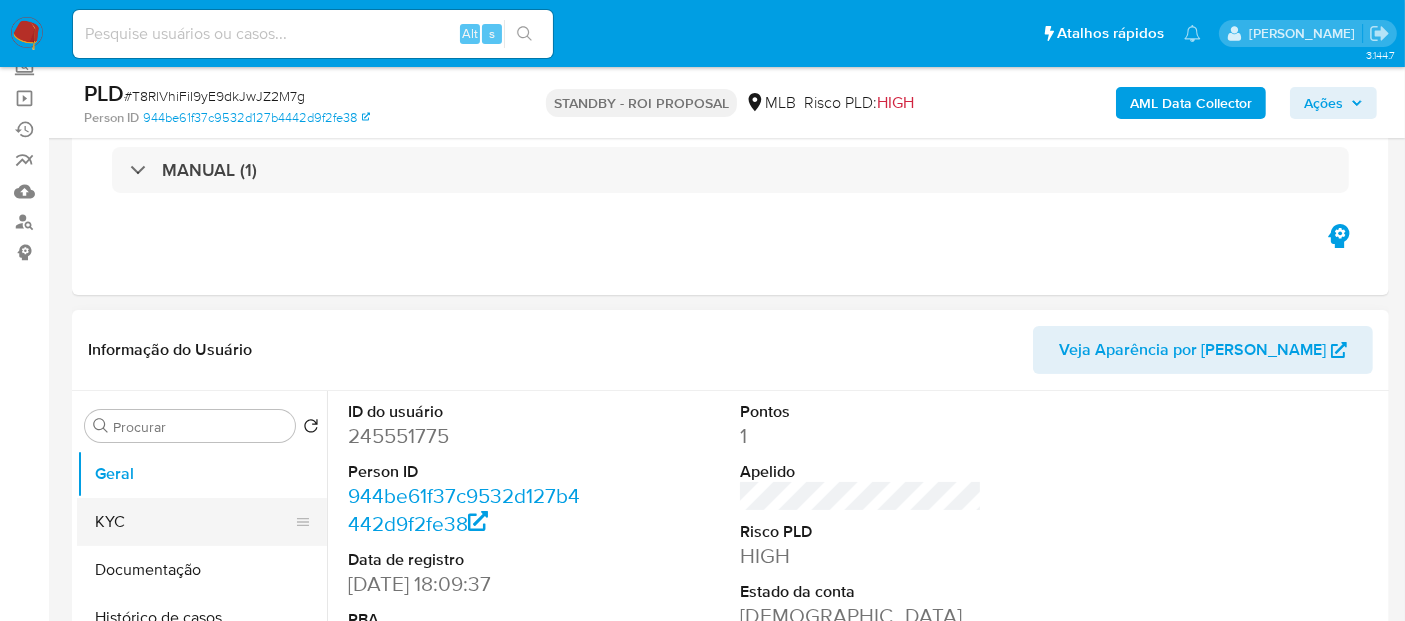 click on "KYC" at bounding box center [194, 522] 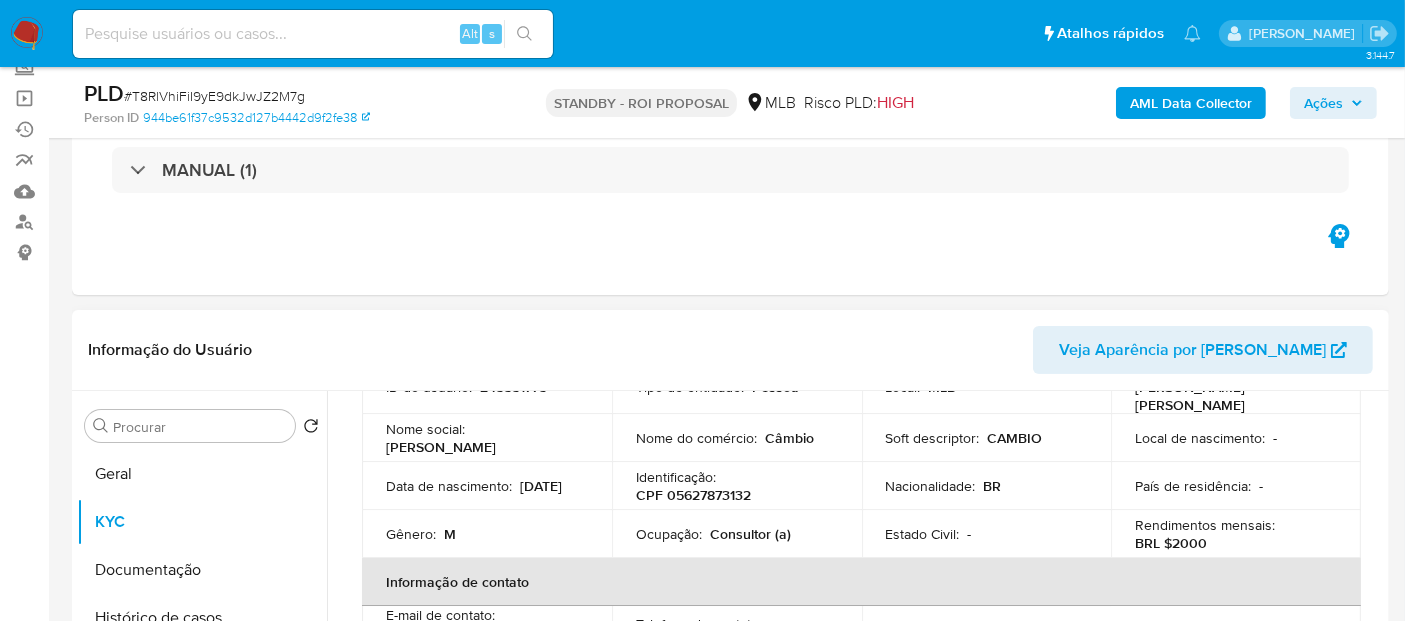scroll, scrollTop: 222, scrollLeft: 0, axis: vertical 